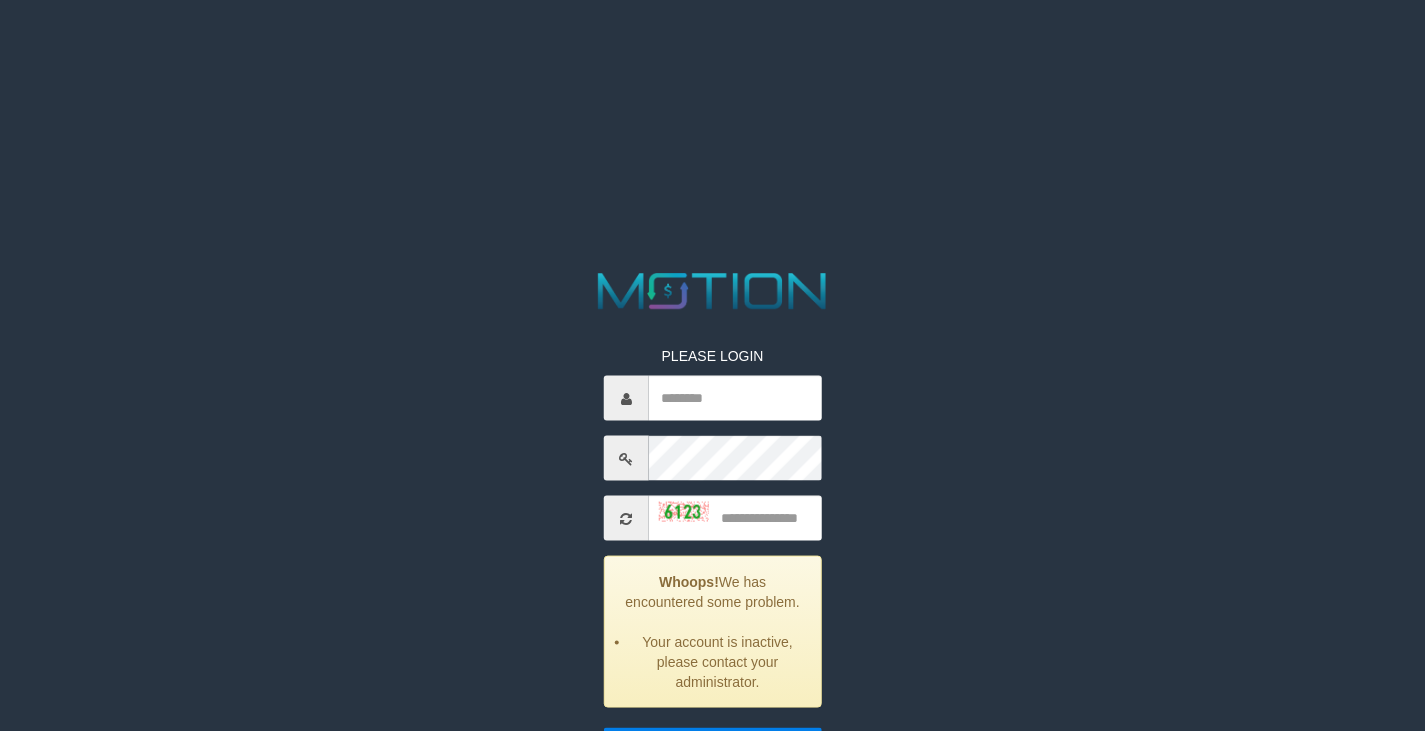 scroll, scrollTop: 0, scrollLeft: 0, axis: both 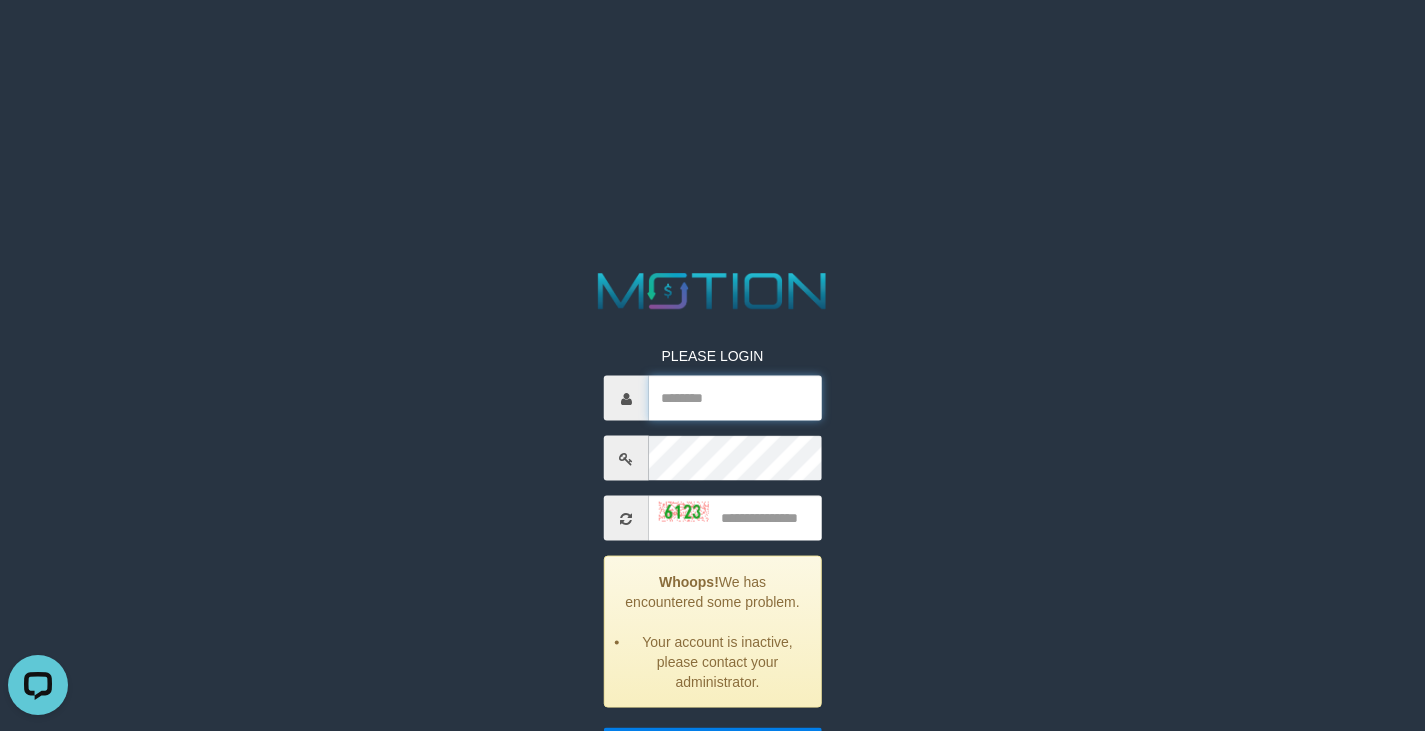 type on "******" 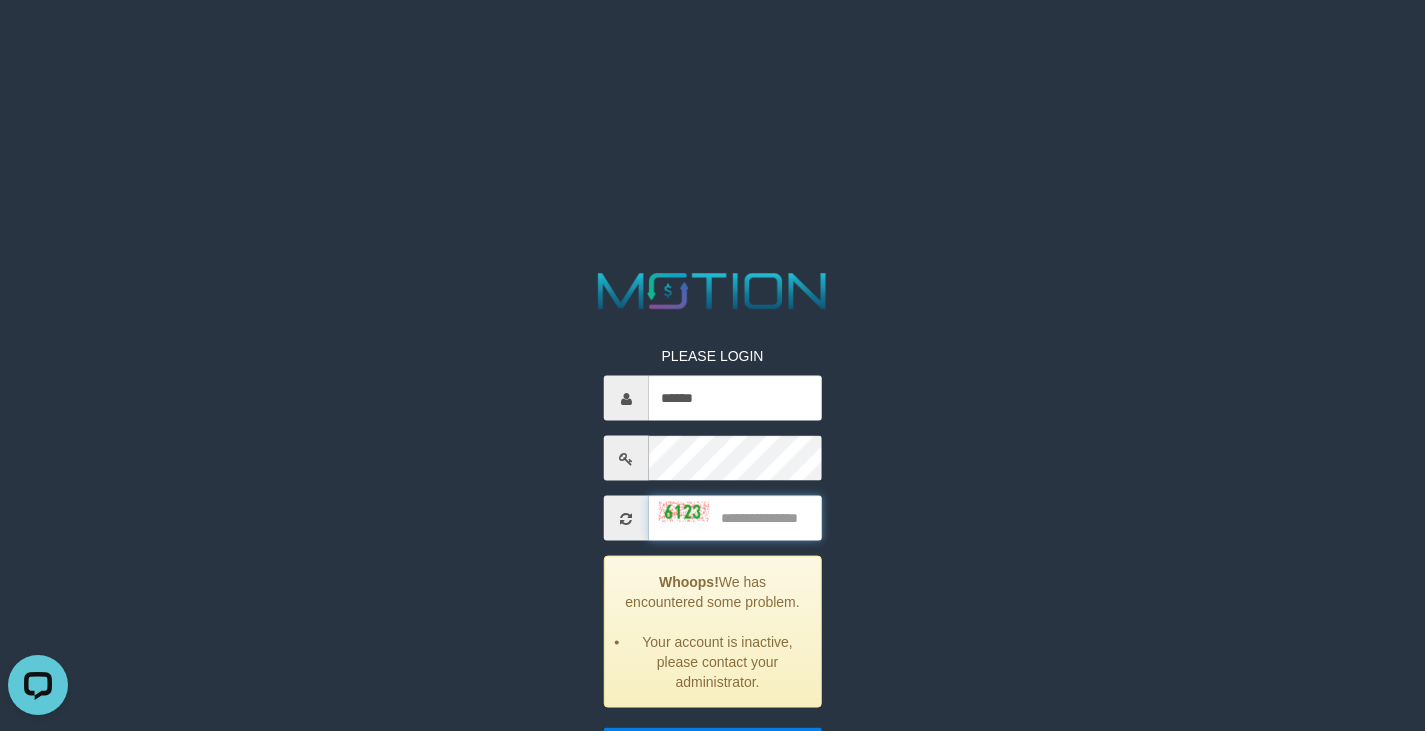 click at bounding box center (735, 518) 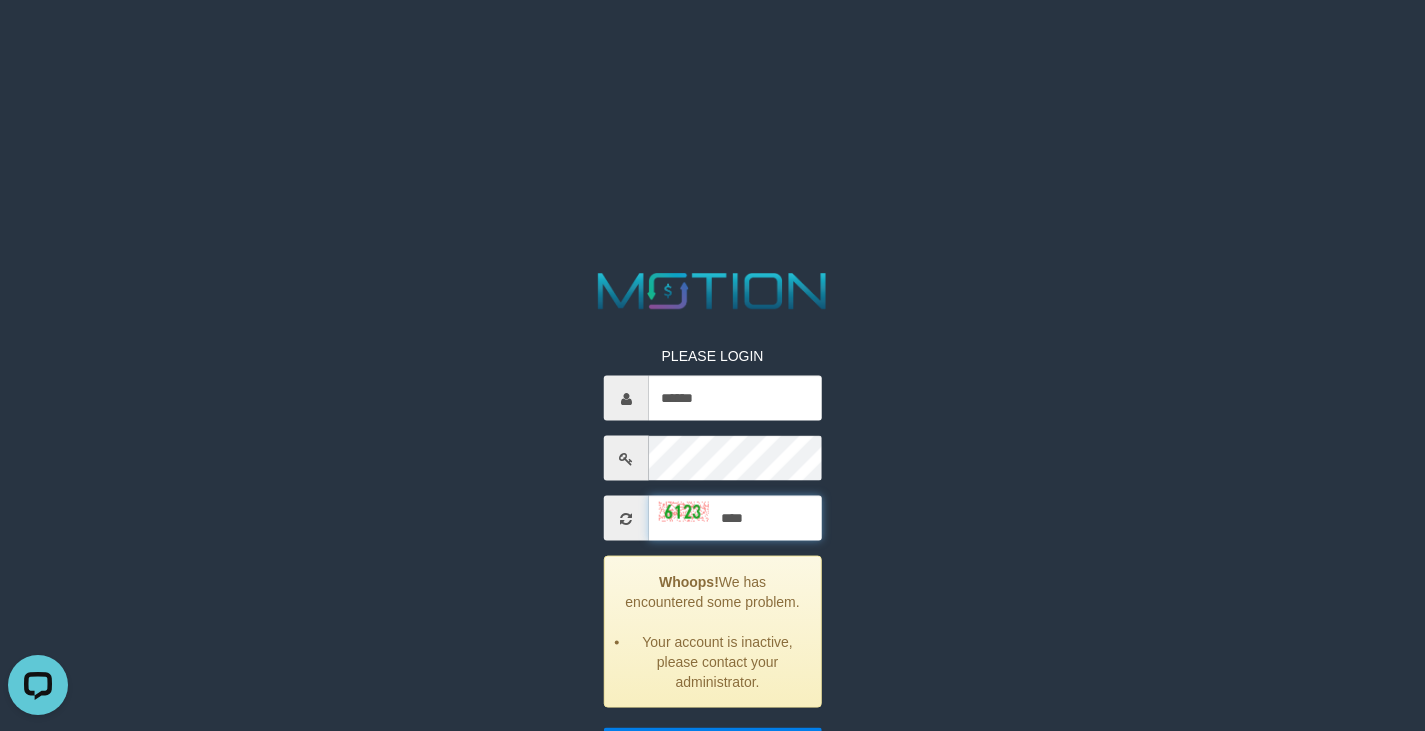 type on "****" 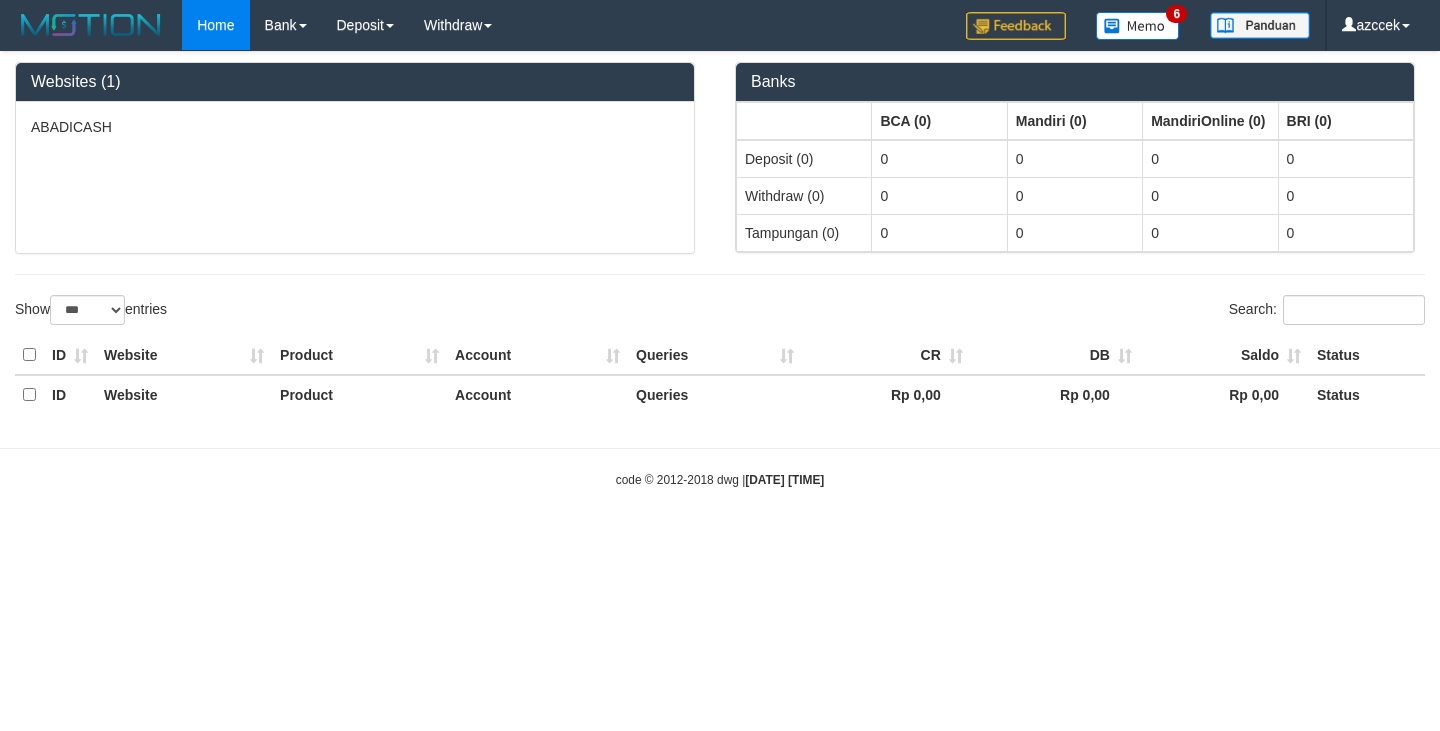 select on "***" 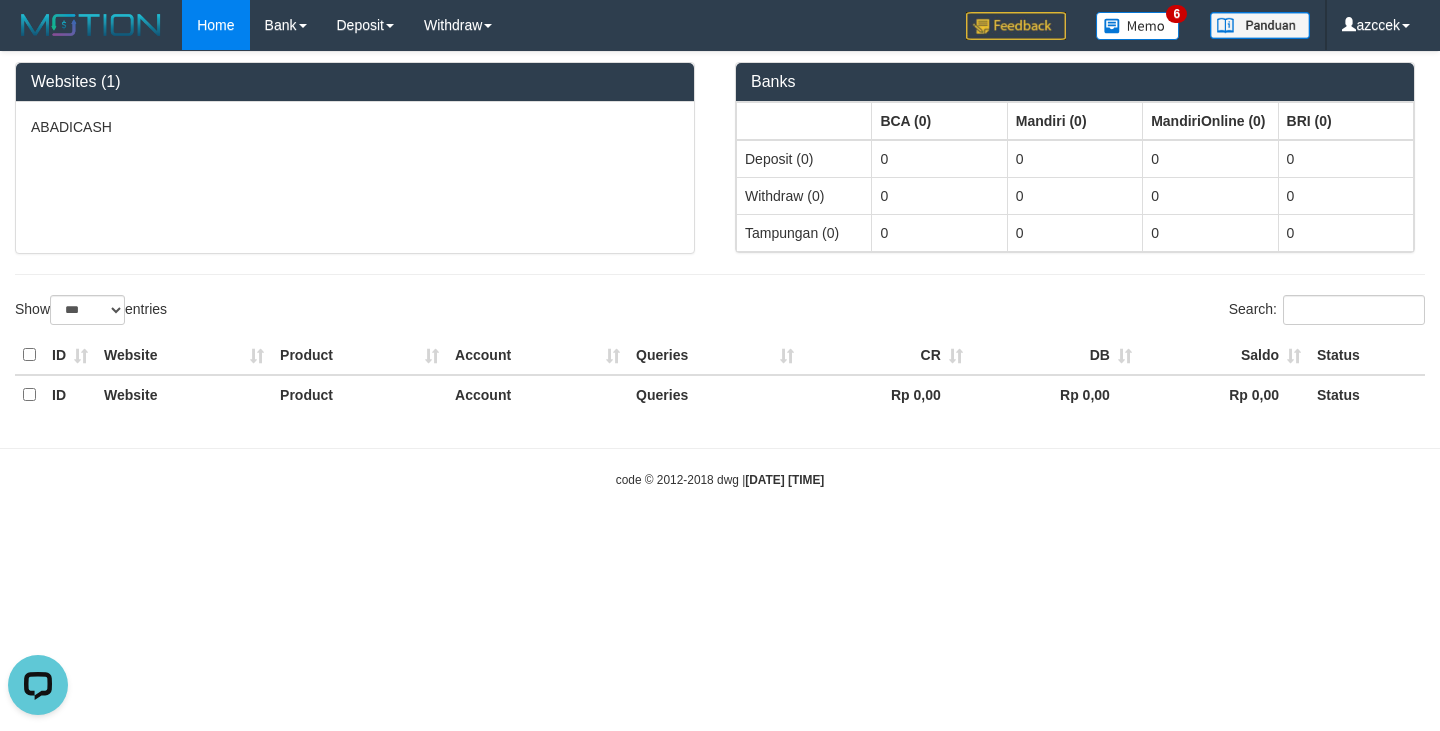 scroll, scrollTop: 0, scrollLeft: 0, axis: both 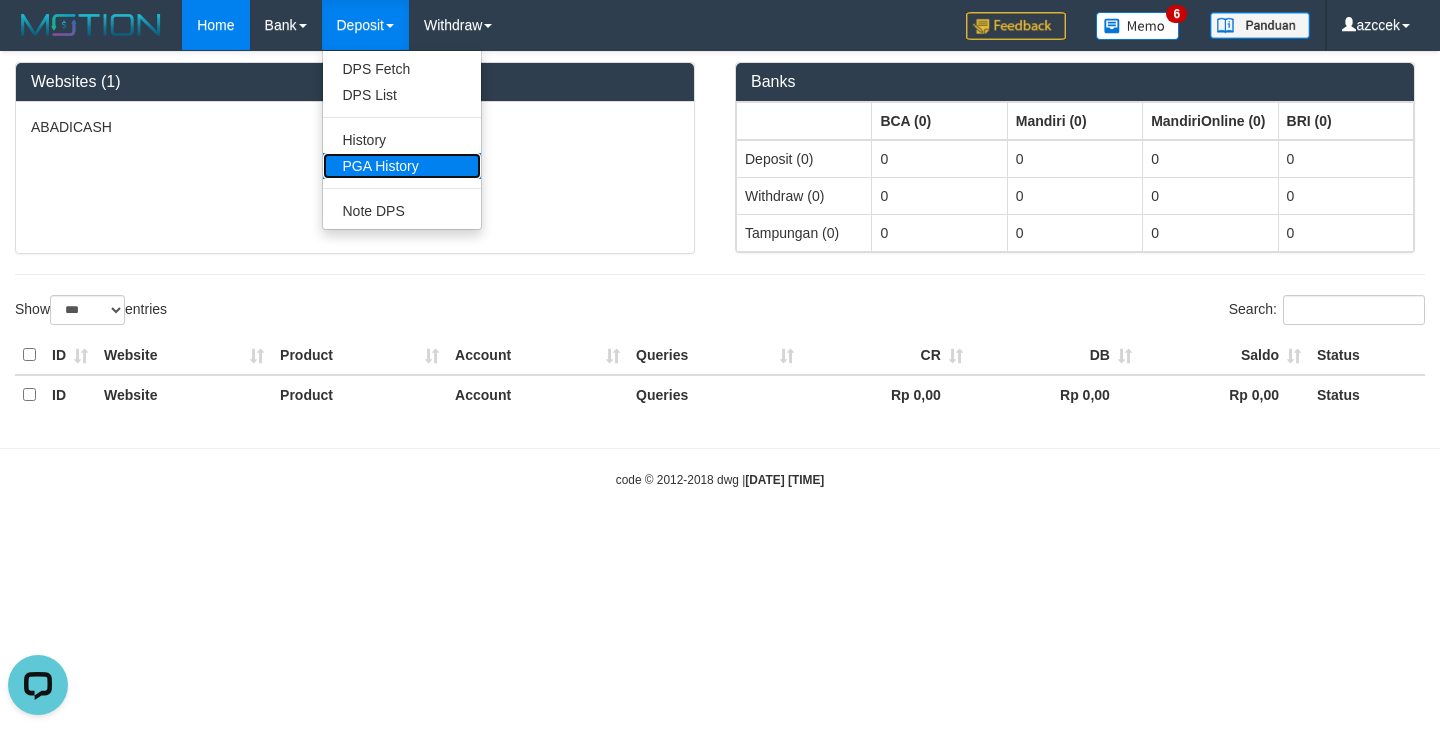 click on "PGA History" at bounding box center [402, 166] 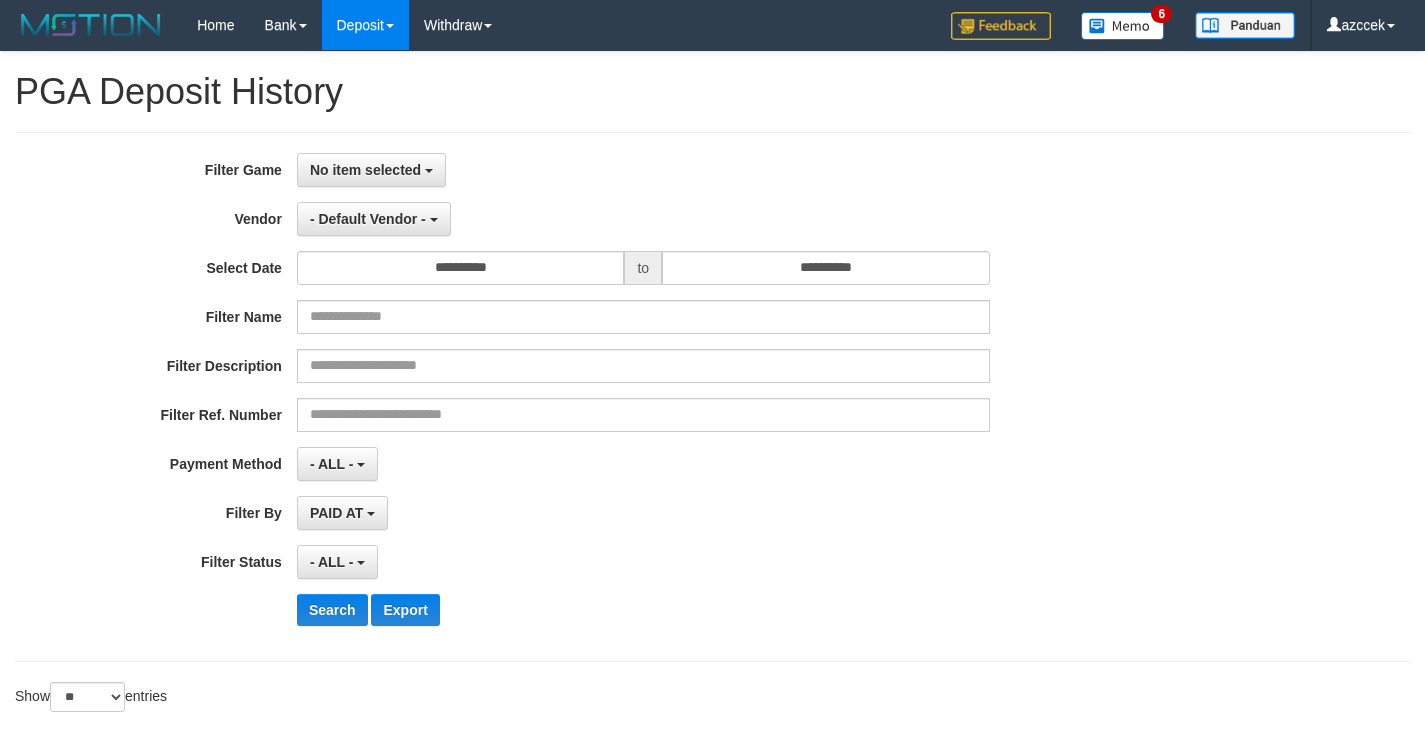 select 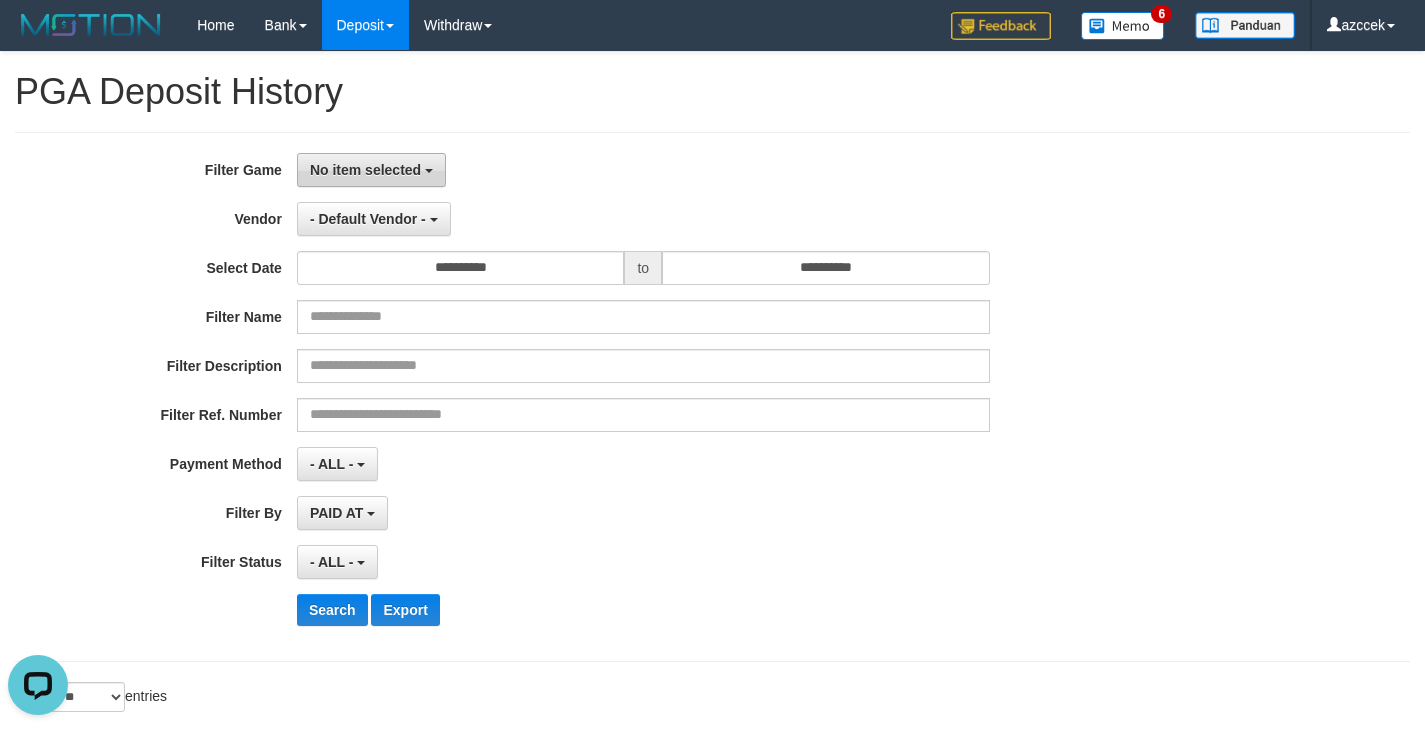 scroll, scrollTop: 0, scrollLeft: 0, axis: both 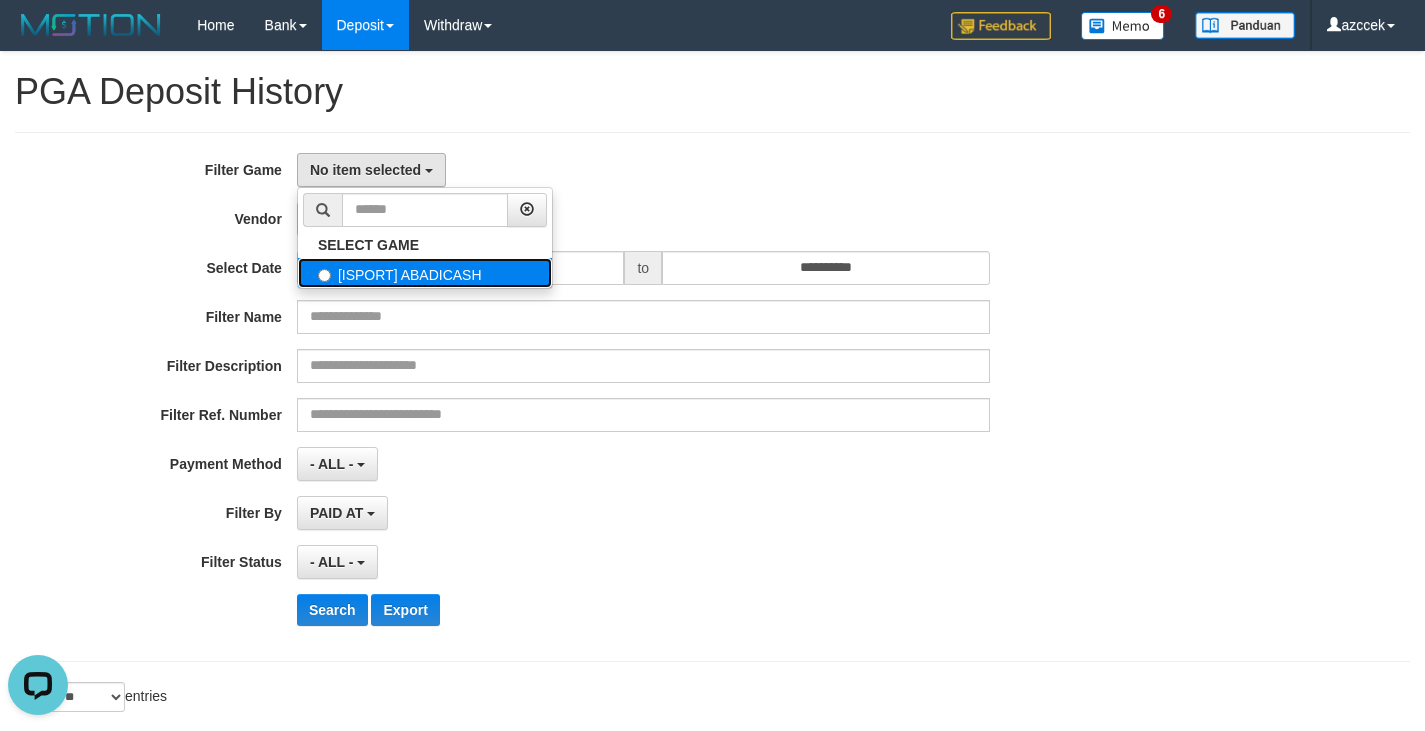 click on "[ISPORT] ABADICASH" at bounding box center [425, 273] 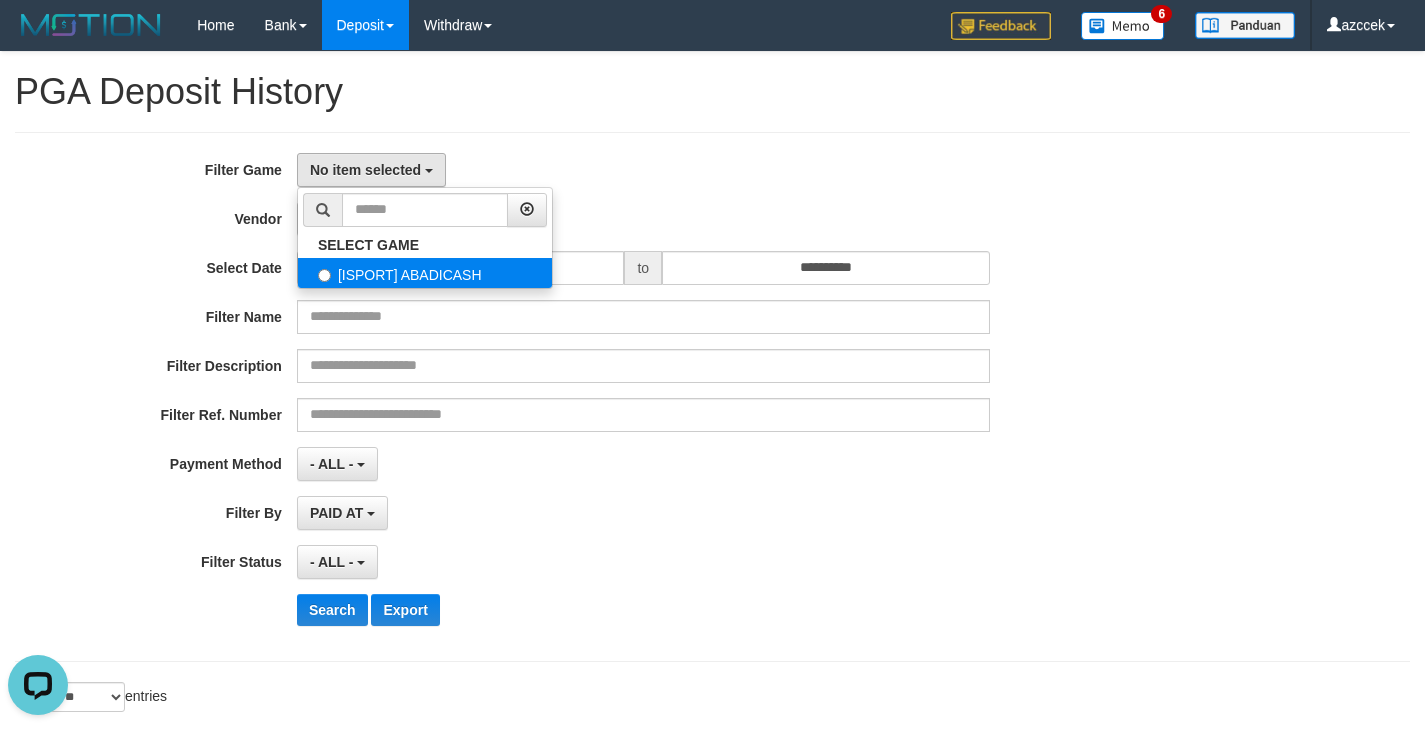 select on "***" 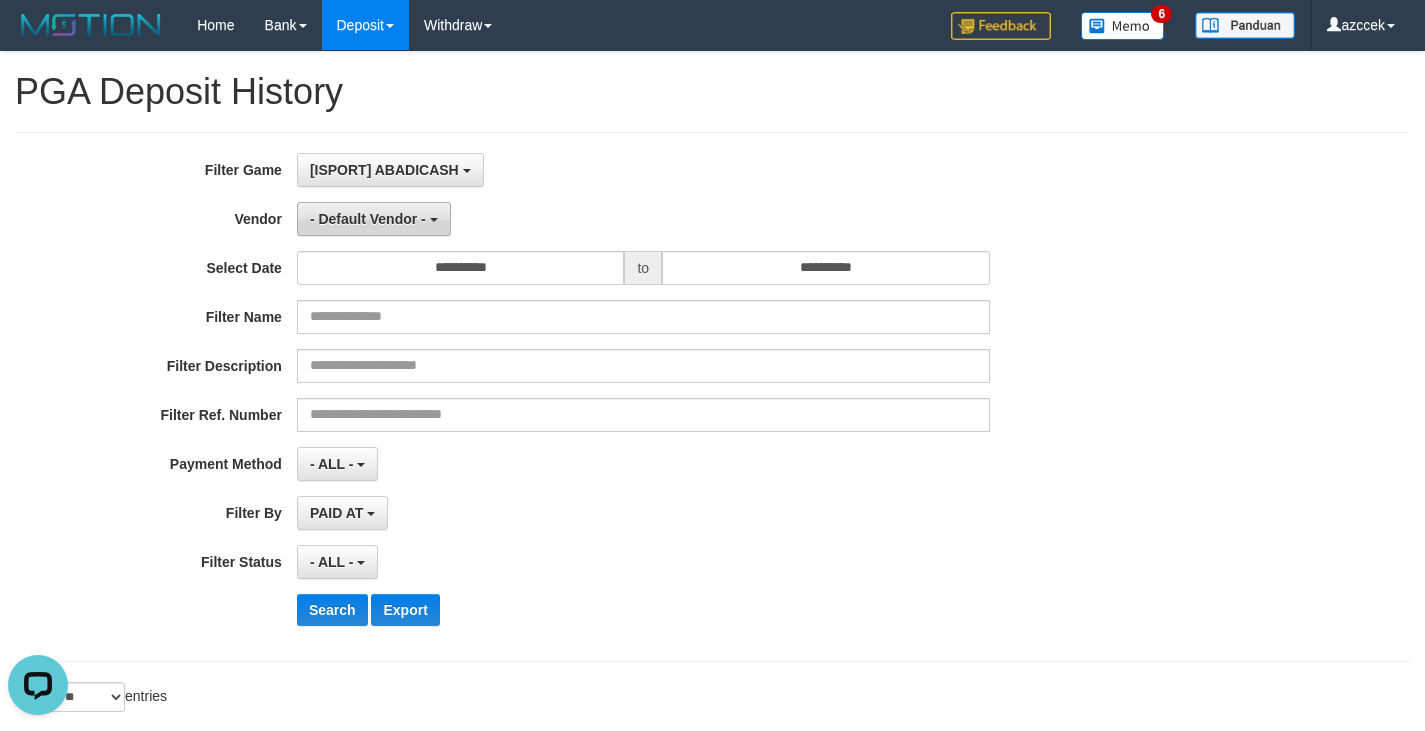 click on "- Default Vendor -" at bounding box center [368, 219] 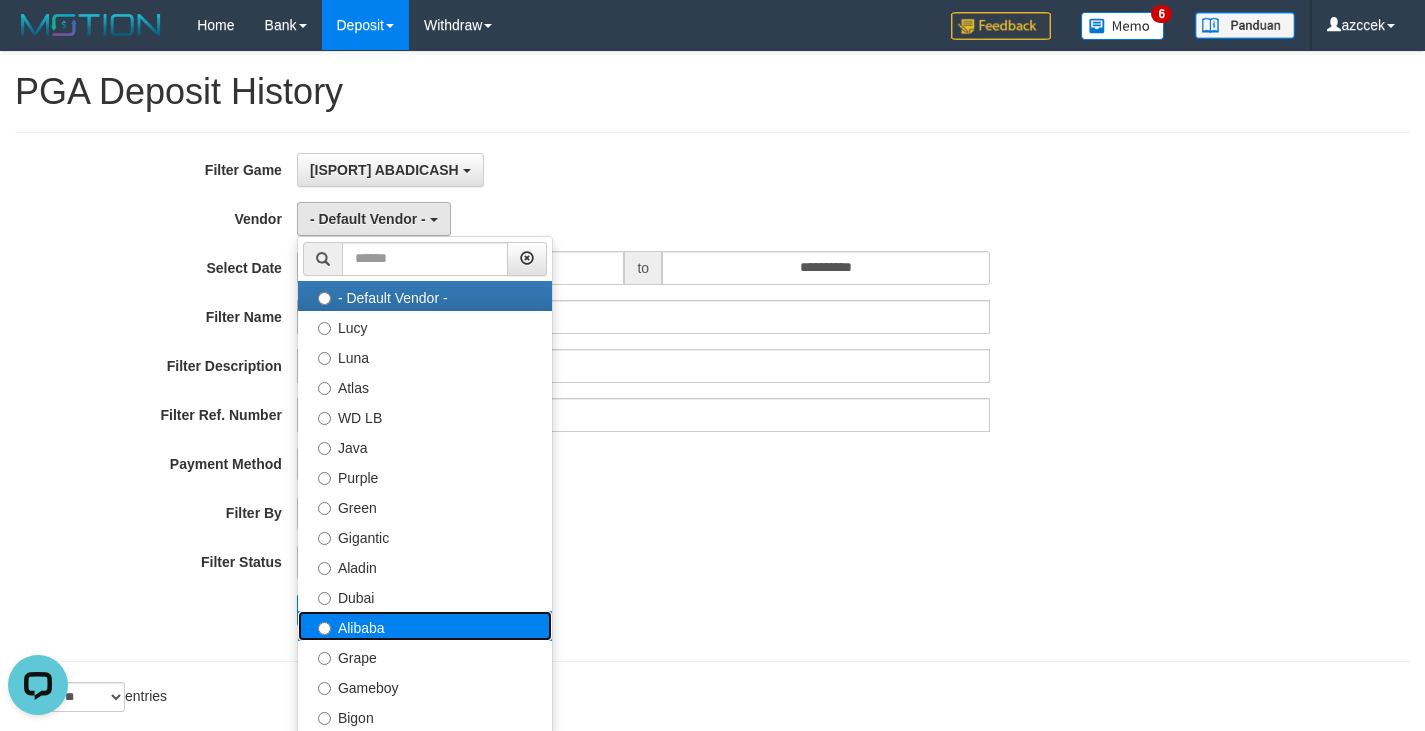 click on "Alibaba" at bounding box center (425, 626) 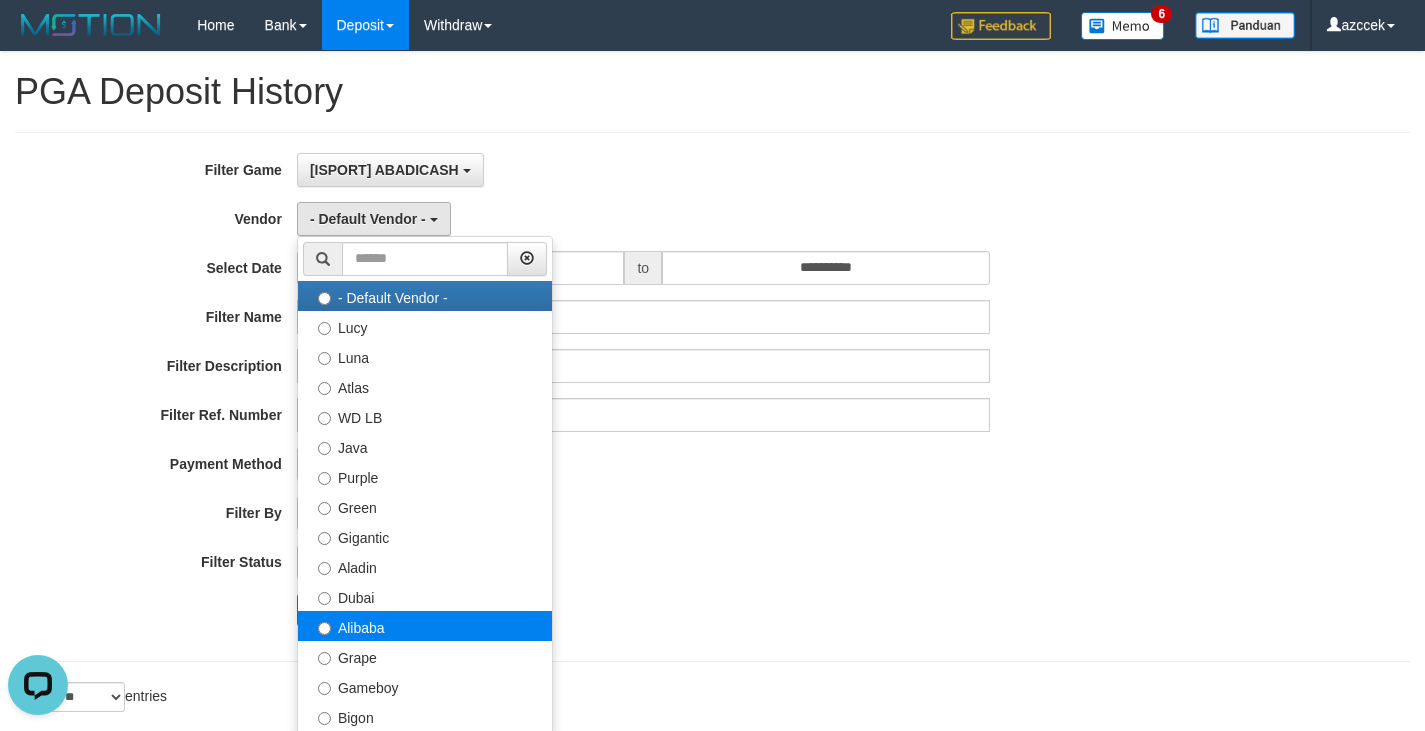 select on "**********" 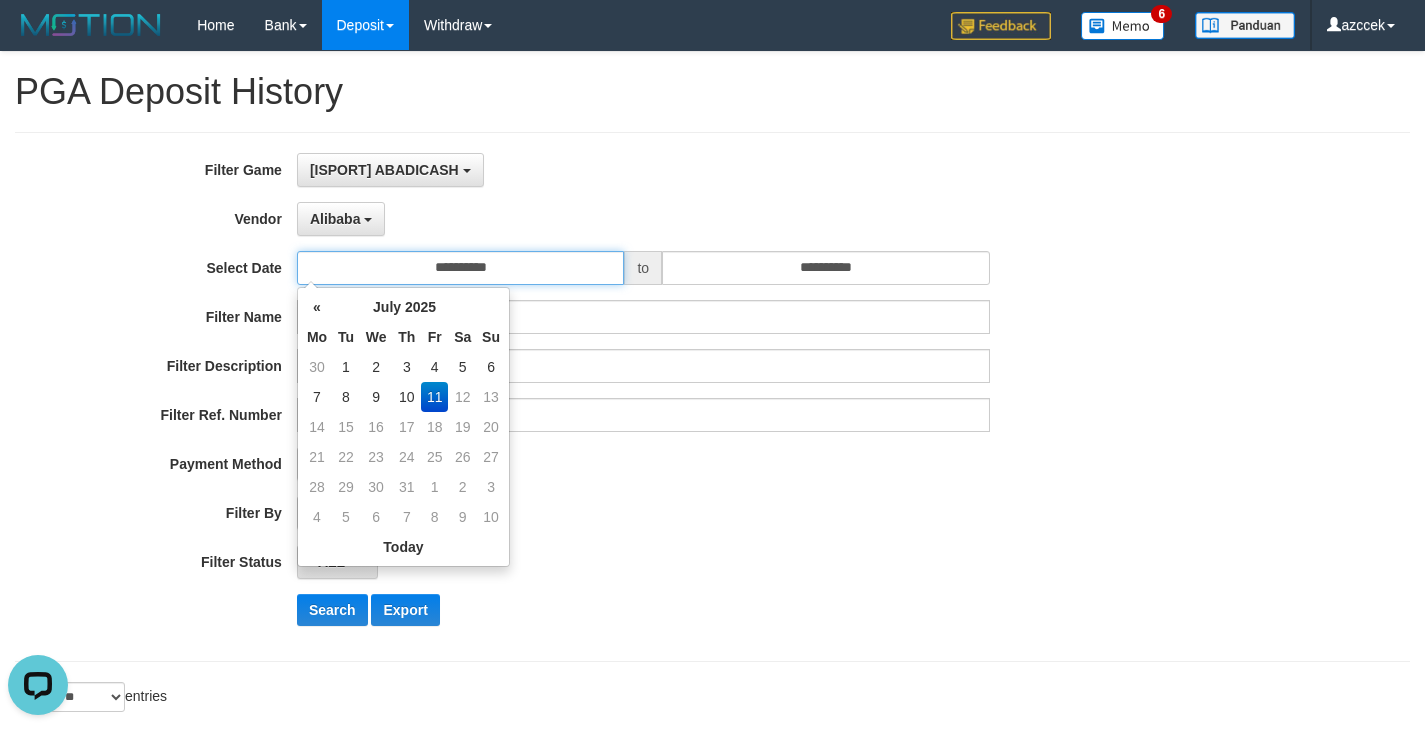 click on "**********" at bounding box center (461, 268) 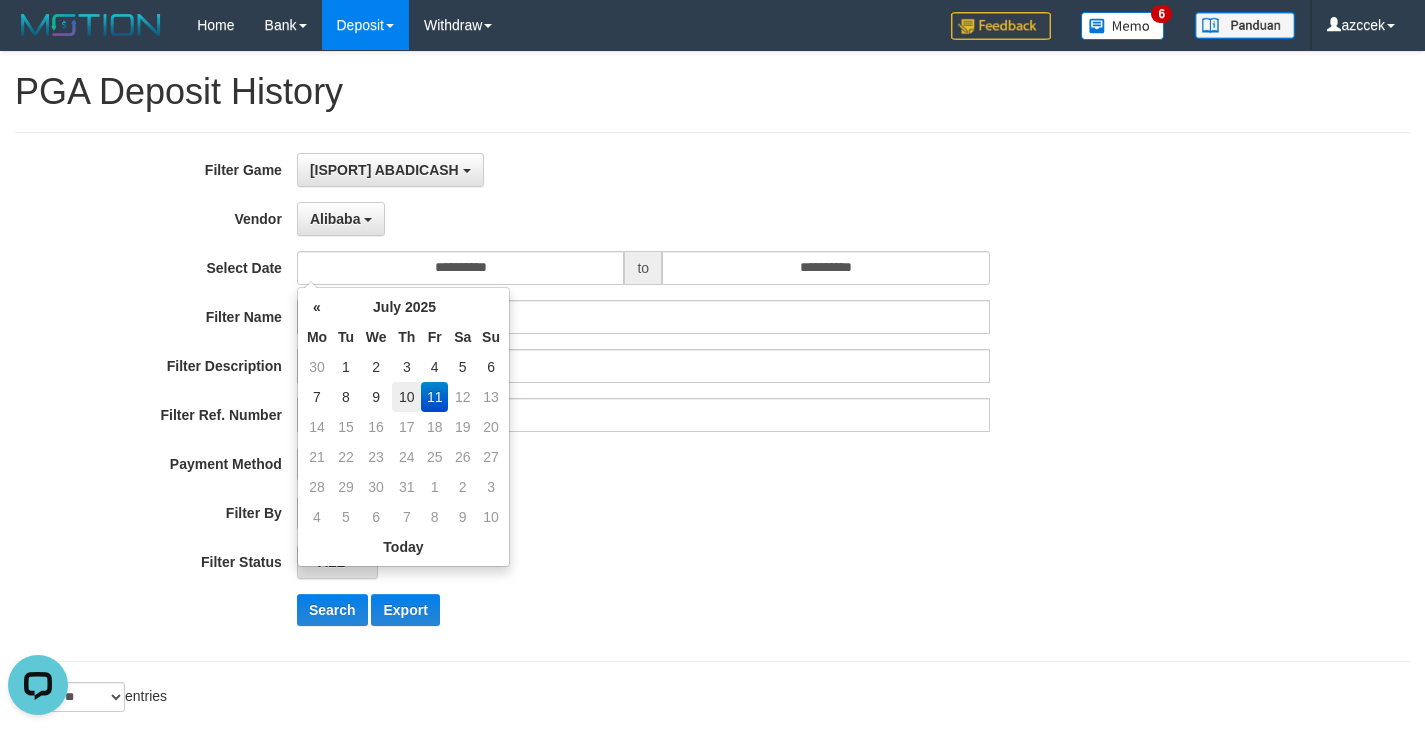 click on "10" at bounding box center [406, 397] 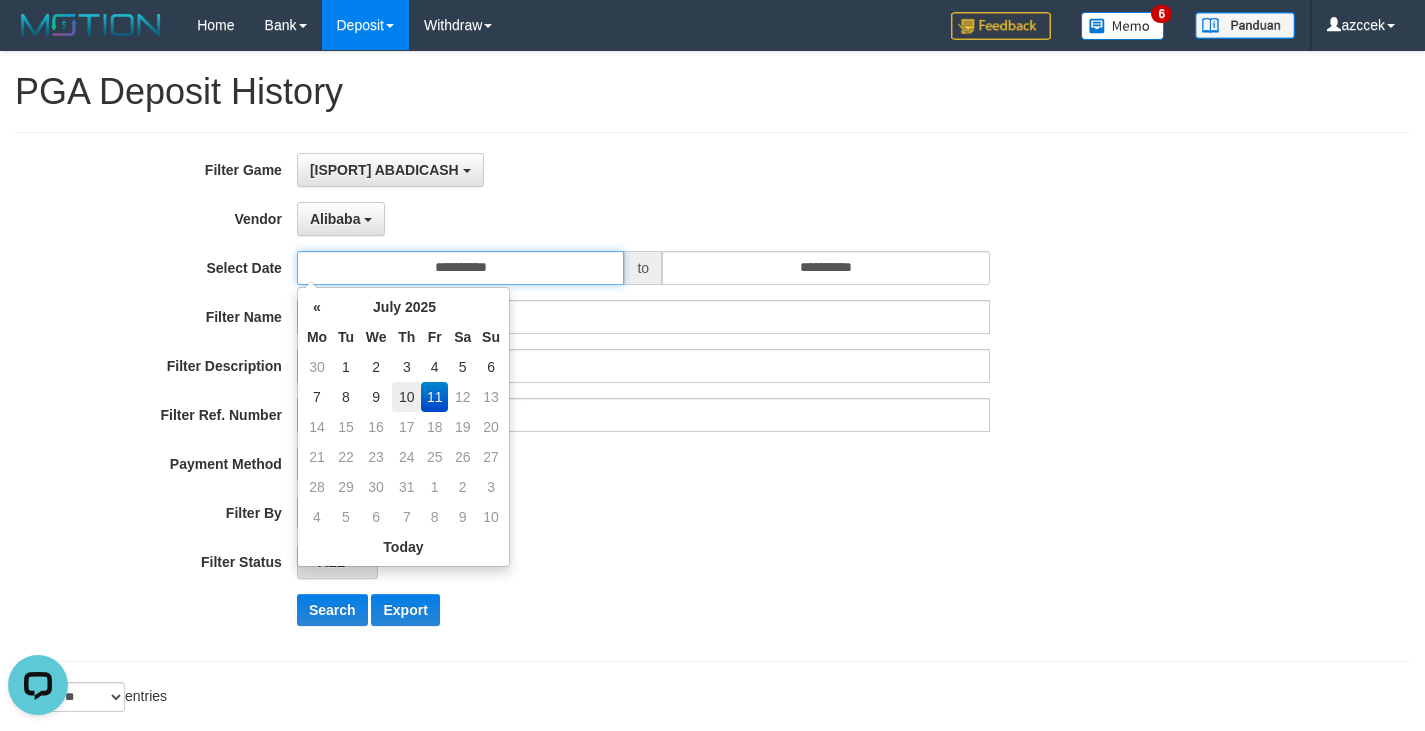 type on "**********" 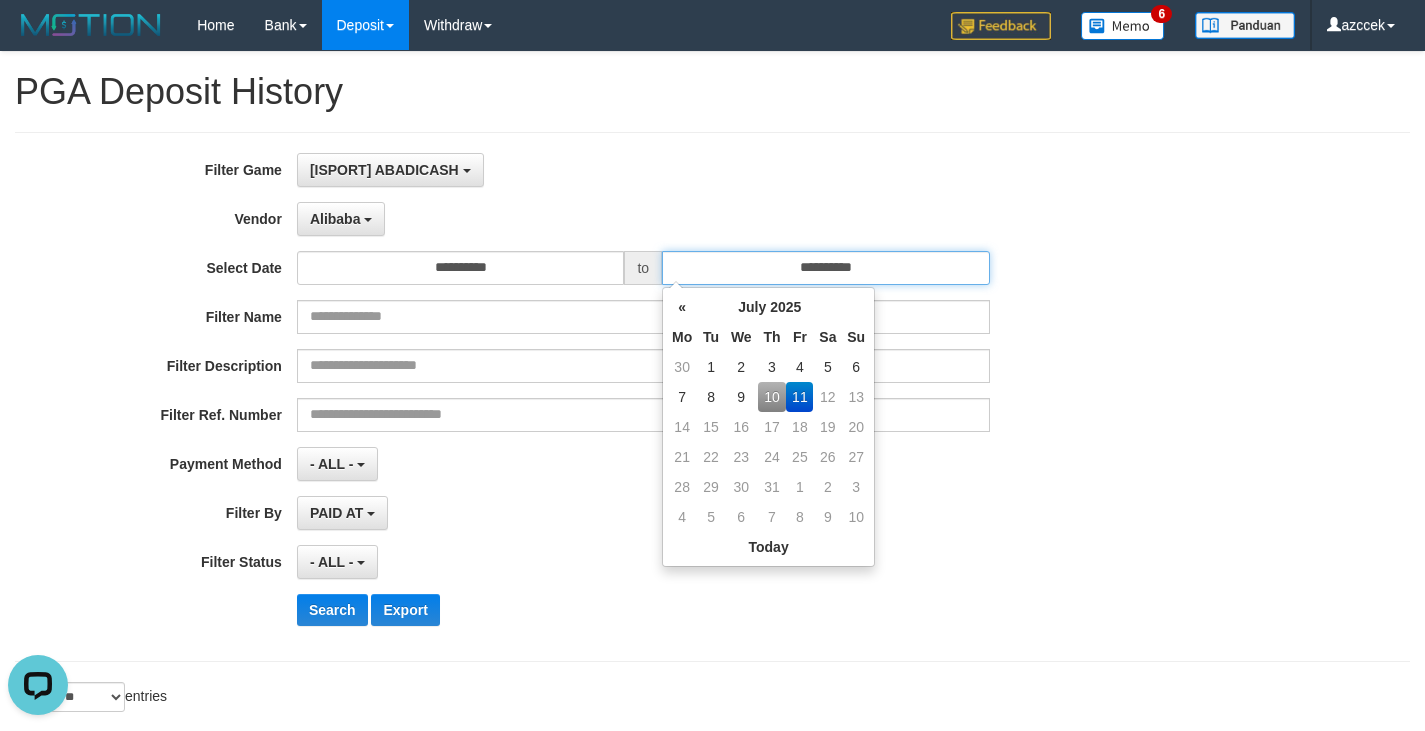 drag, startPoint x: 785, startPoint y: 272, endPoint x: 795, endPoint y: 285, distance: 16.40122 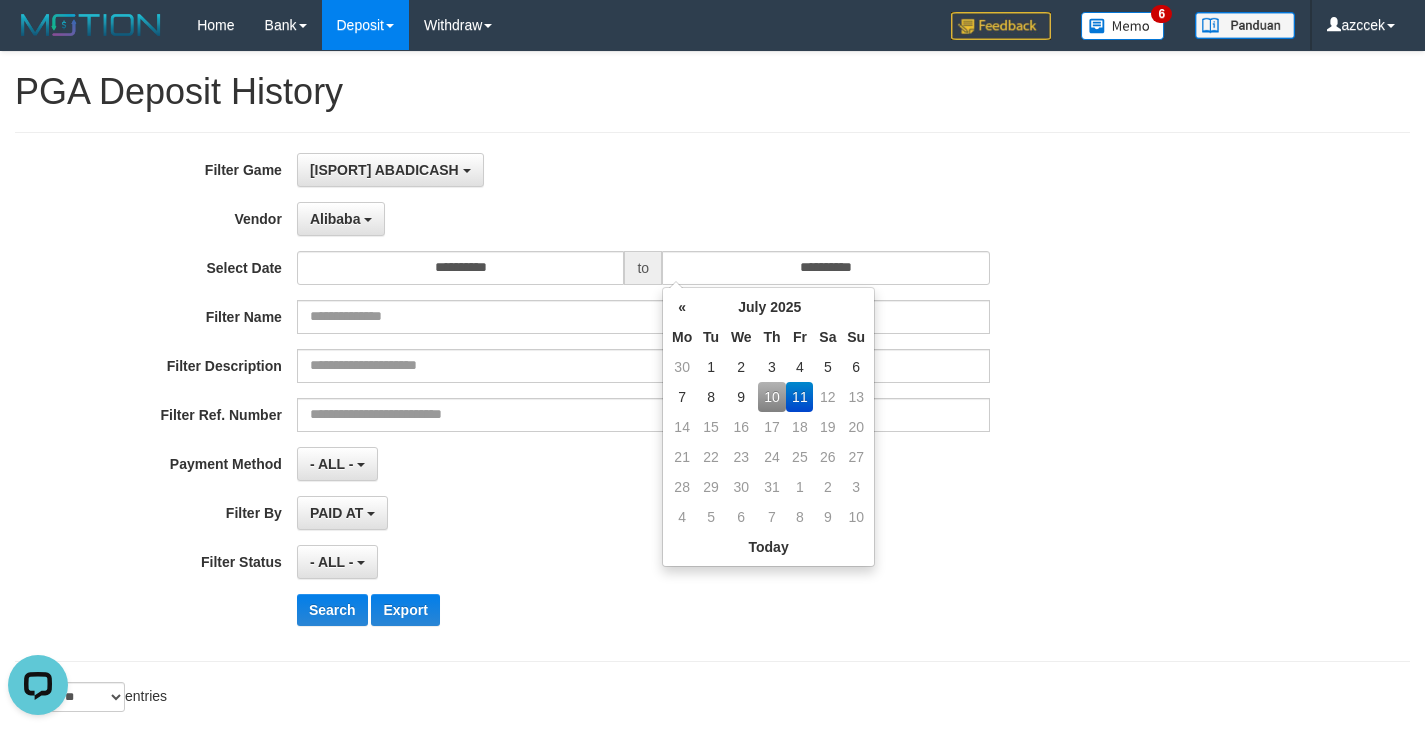 click on "10" at bounding box center [772, 397] 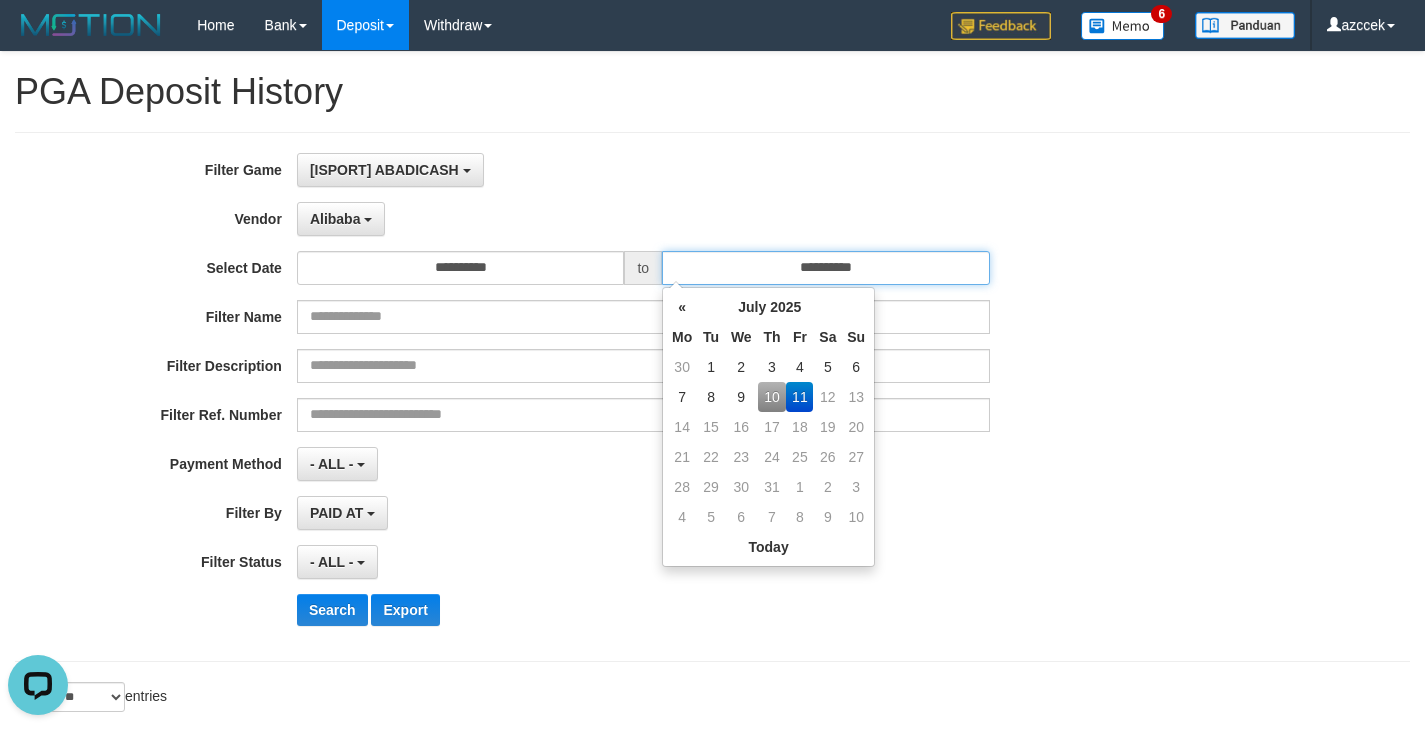 type on "**********" 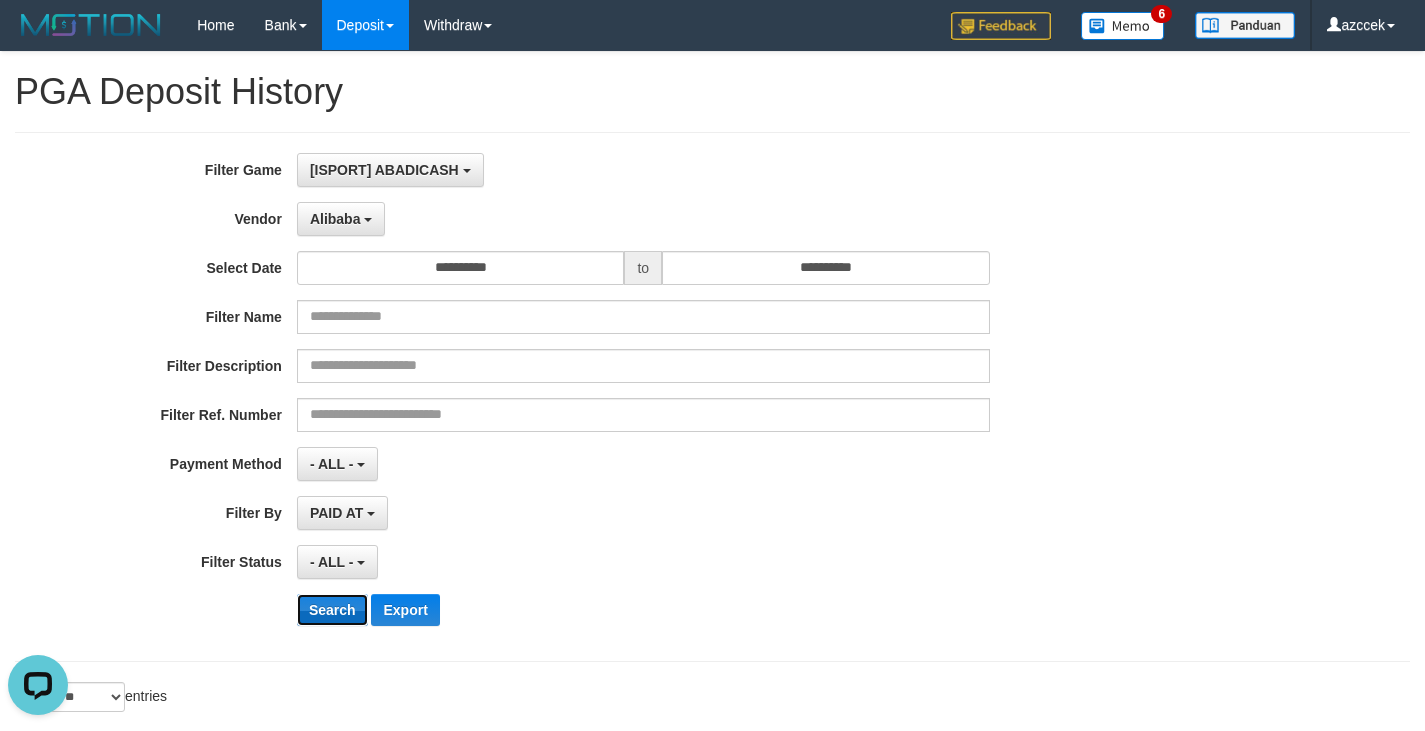 click on "Search" at bounding box center (332, 610) 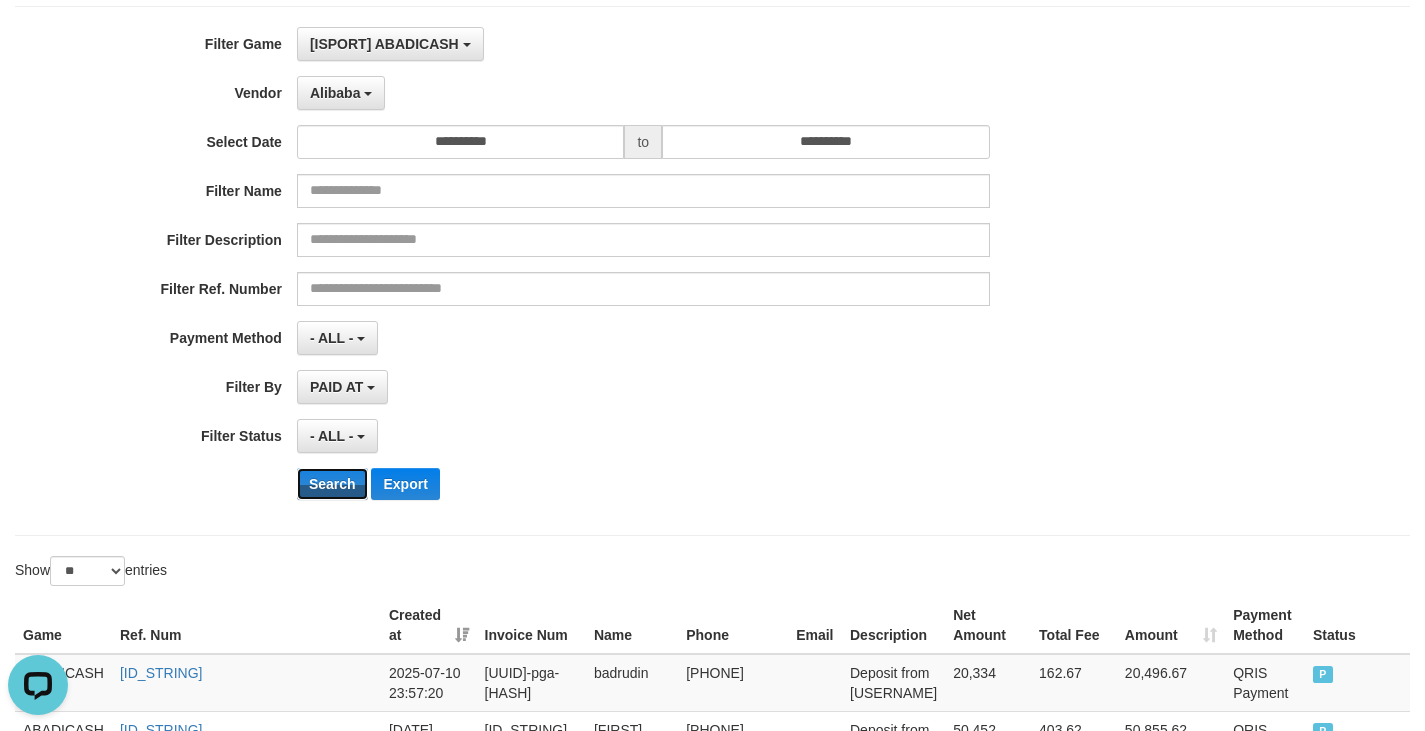 scroll, scrollTop: 58, scrollLeft: 0, axis: vertical 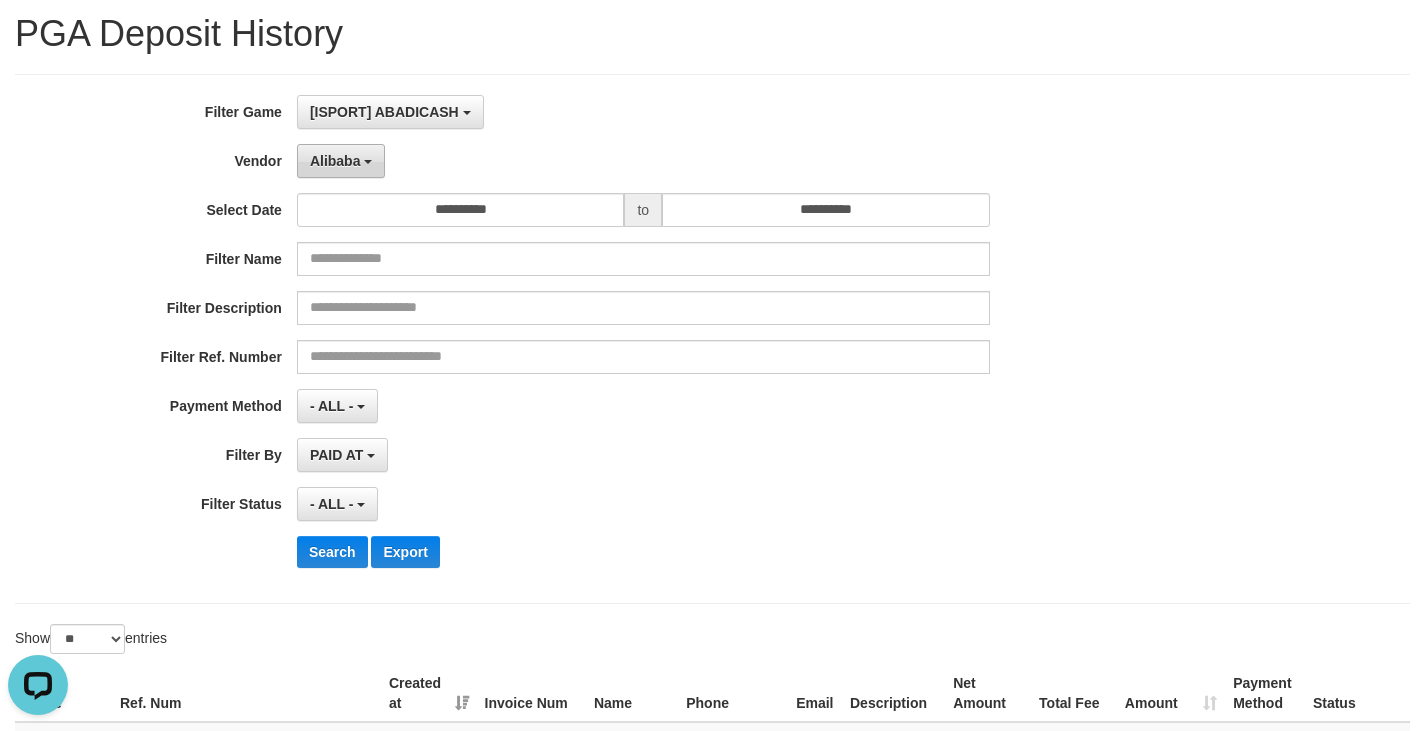 click on "Alibaba" at bounding box center [335, 161] 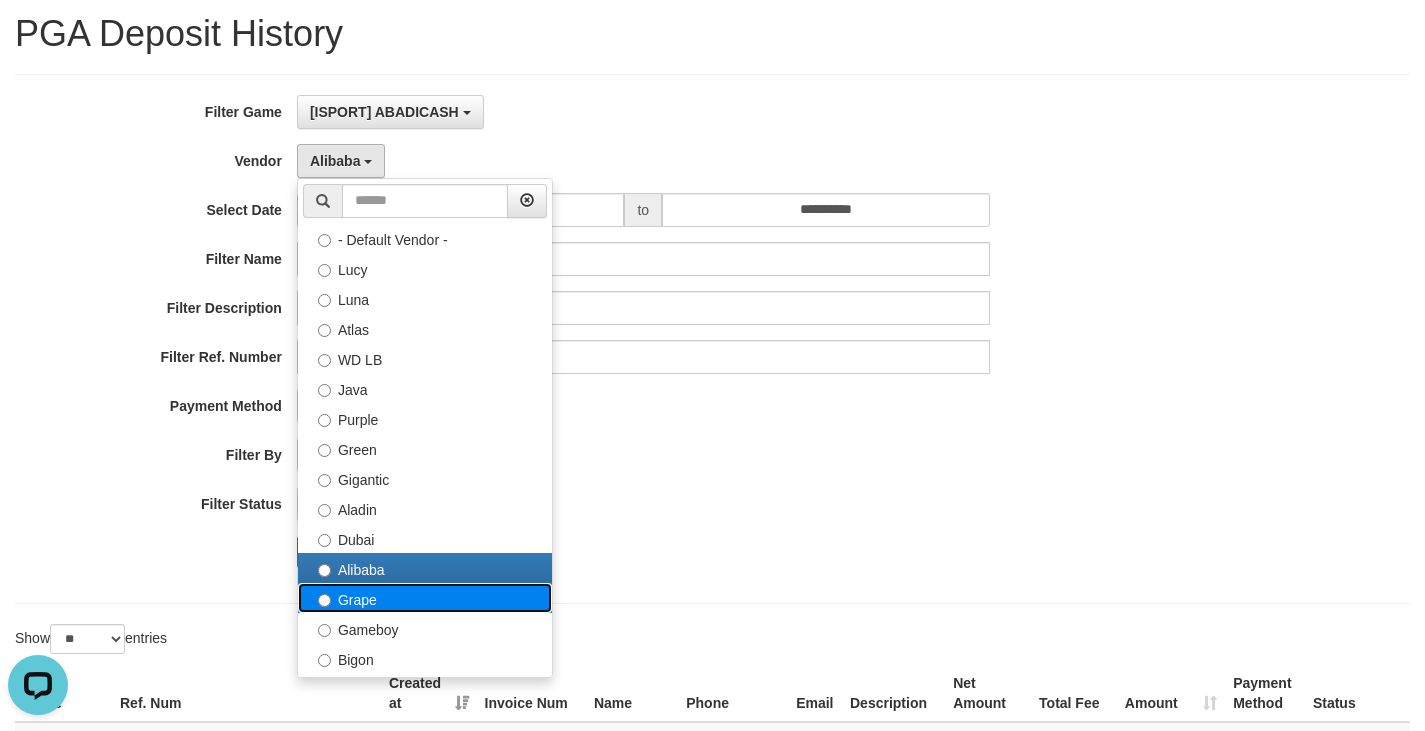 click on "Grape" at bounding box center [425, 598] 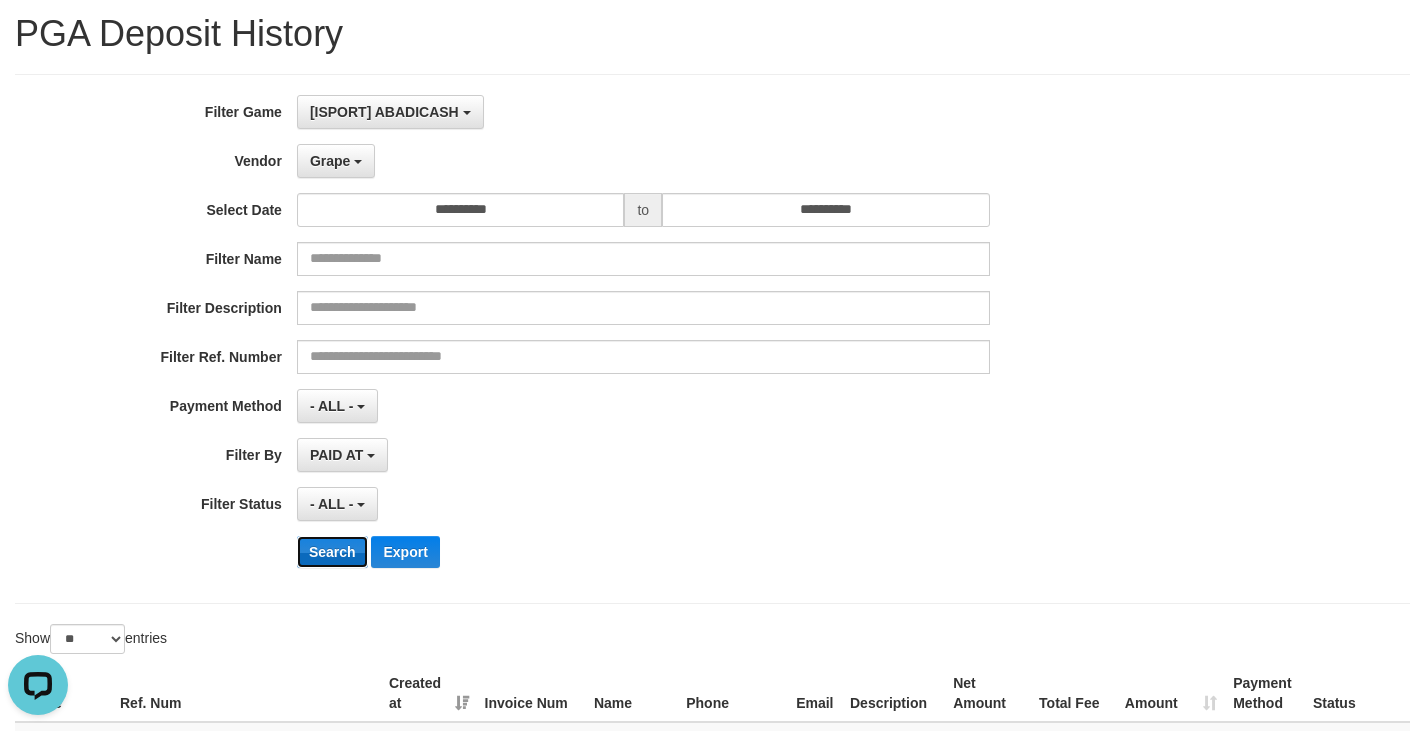 click on "Search" at bounding box center [332, 552] 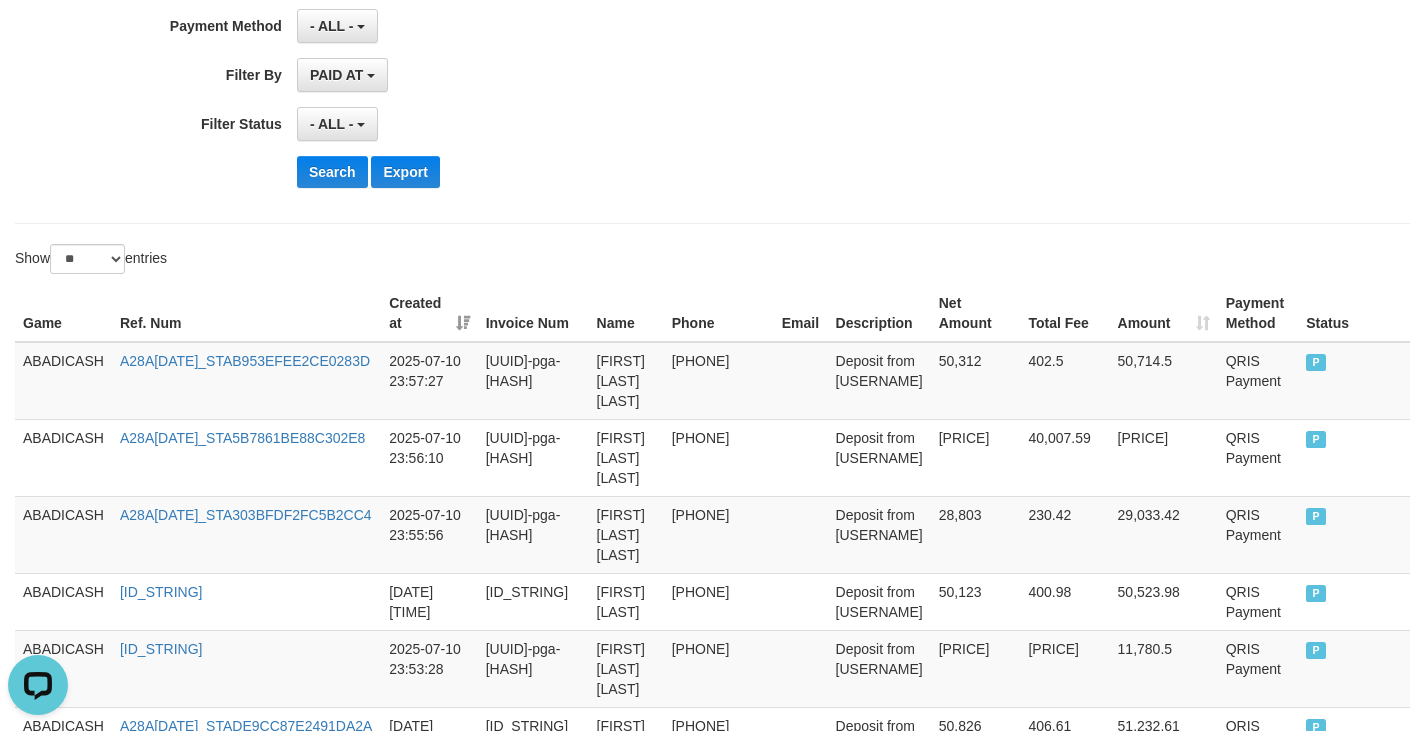 scroll, scrollTop: 171, scrollLeft: 0, axis: vertical 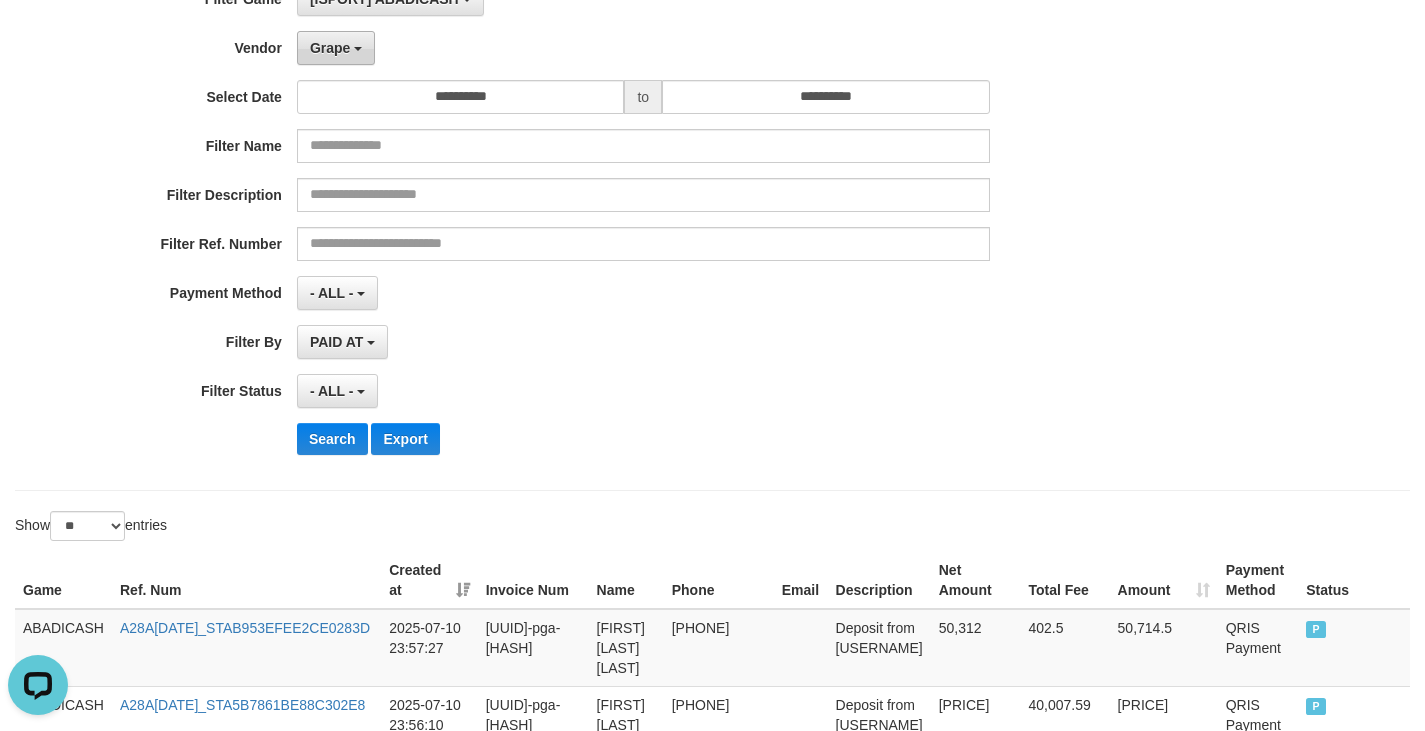 click on "Grape" at bounding box center (336, 48) 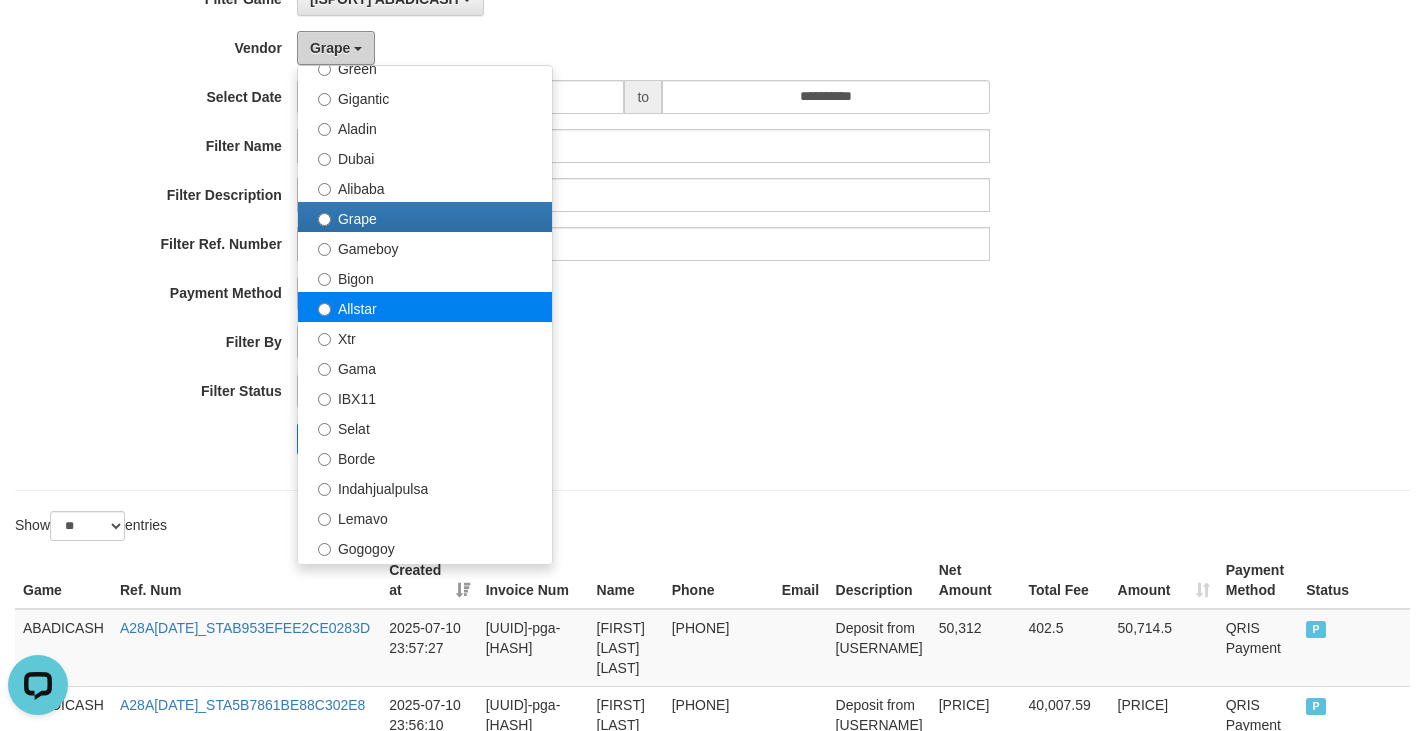 scroll, scrollTop: 400, scrollLeft: 0, axis: vertical 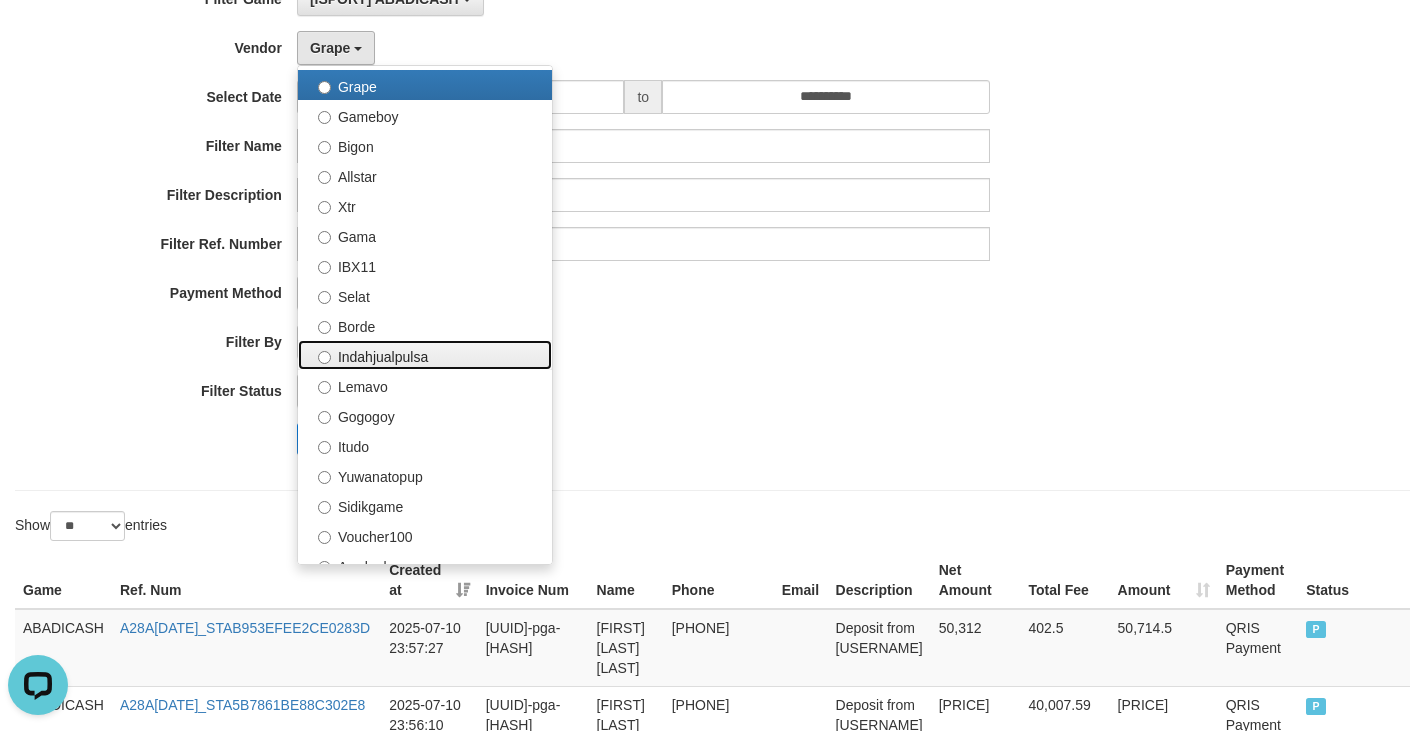 click on "Indahjualpulsa" at bounding box center [425, 355] 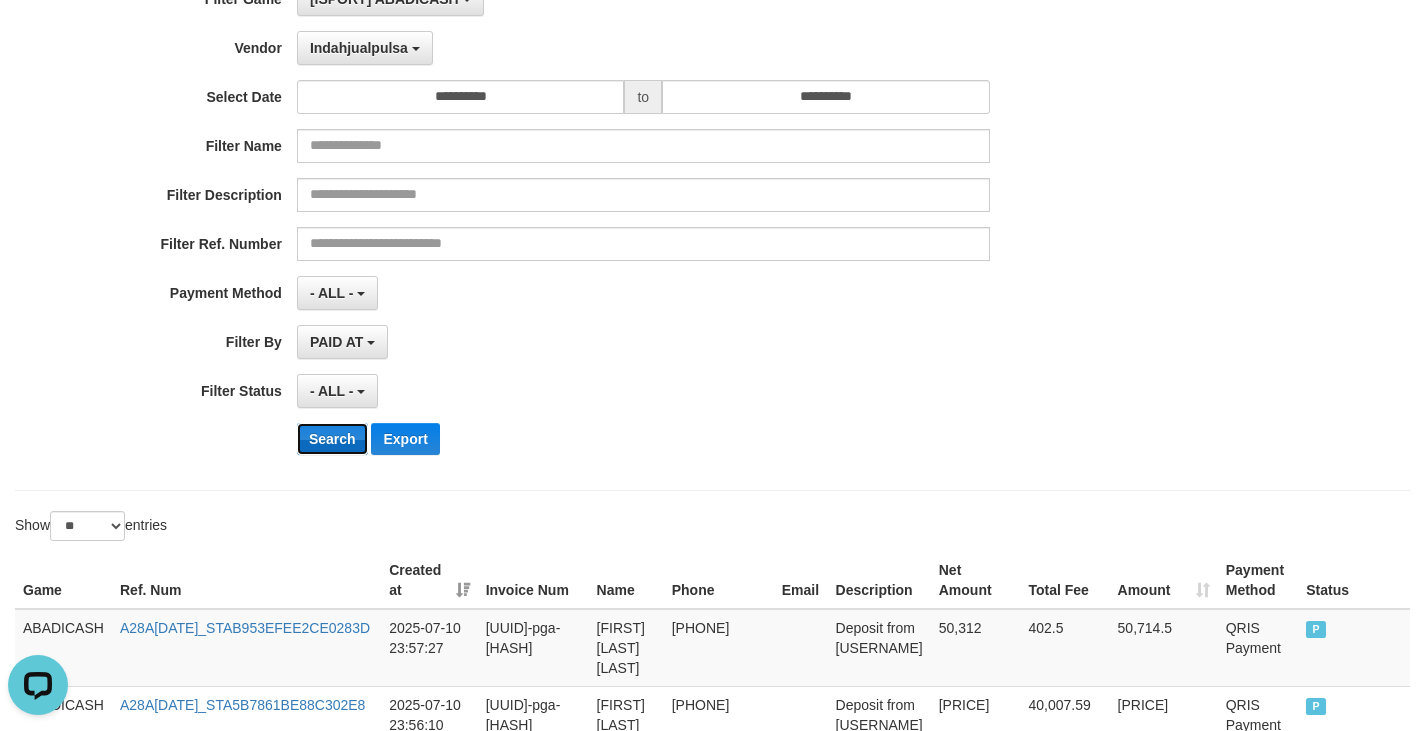 click on "Search" at bounding box center (332, 439) 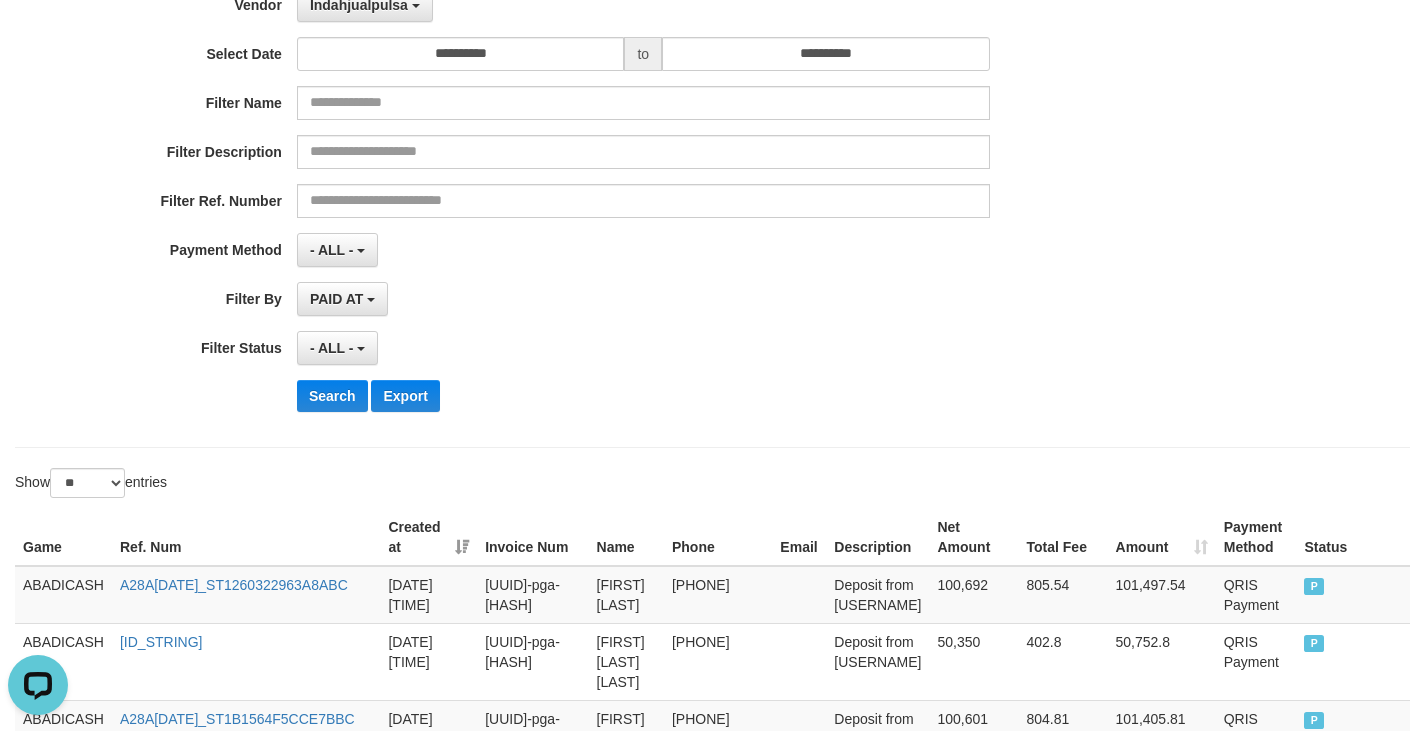 scroll, scrollTop: 153, scrollLeft: 0, axis: vertical 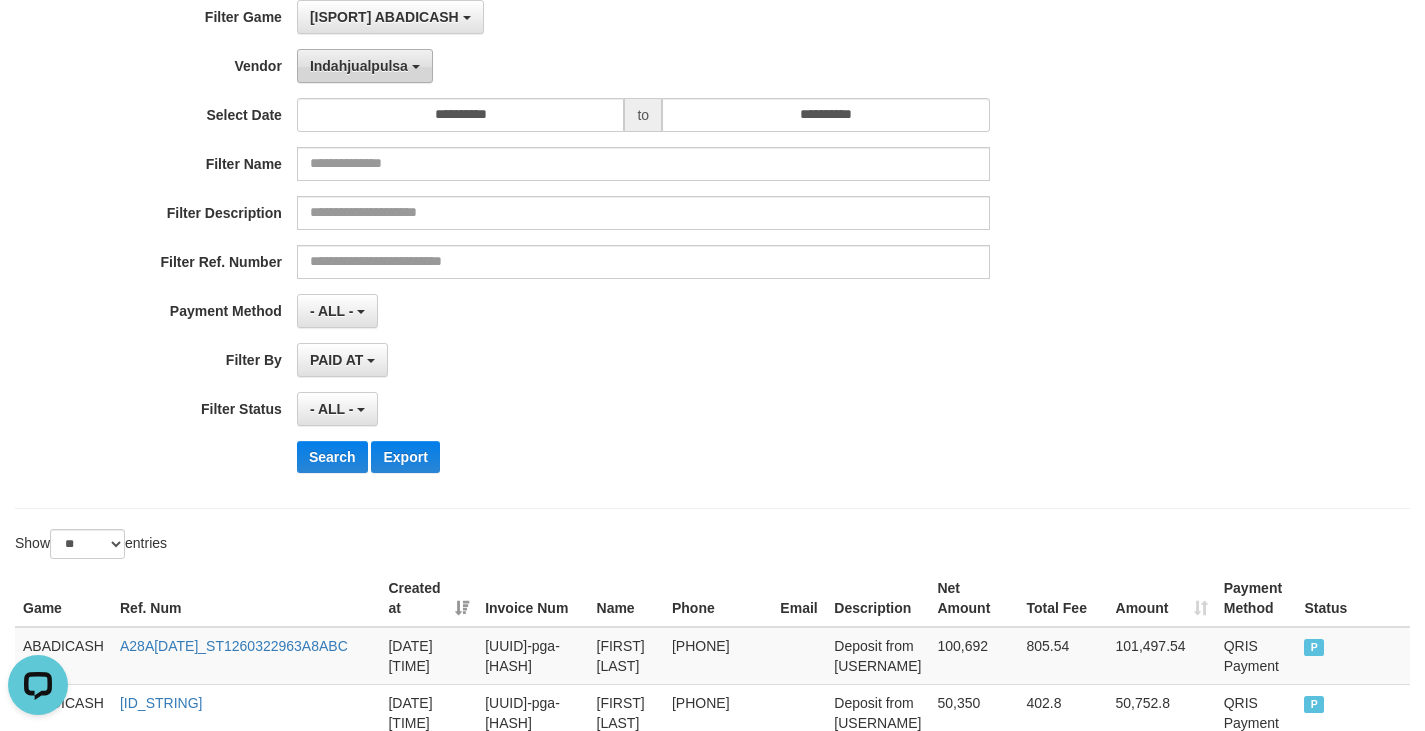 click on "Indahjualpulsa" at bounding box center [359, 66] 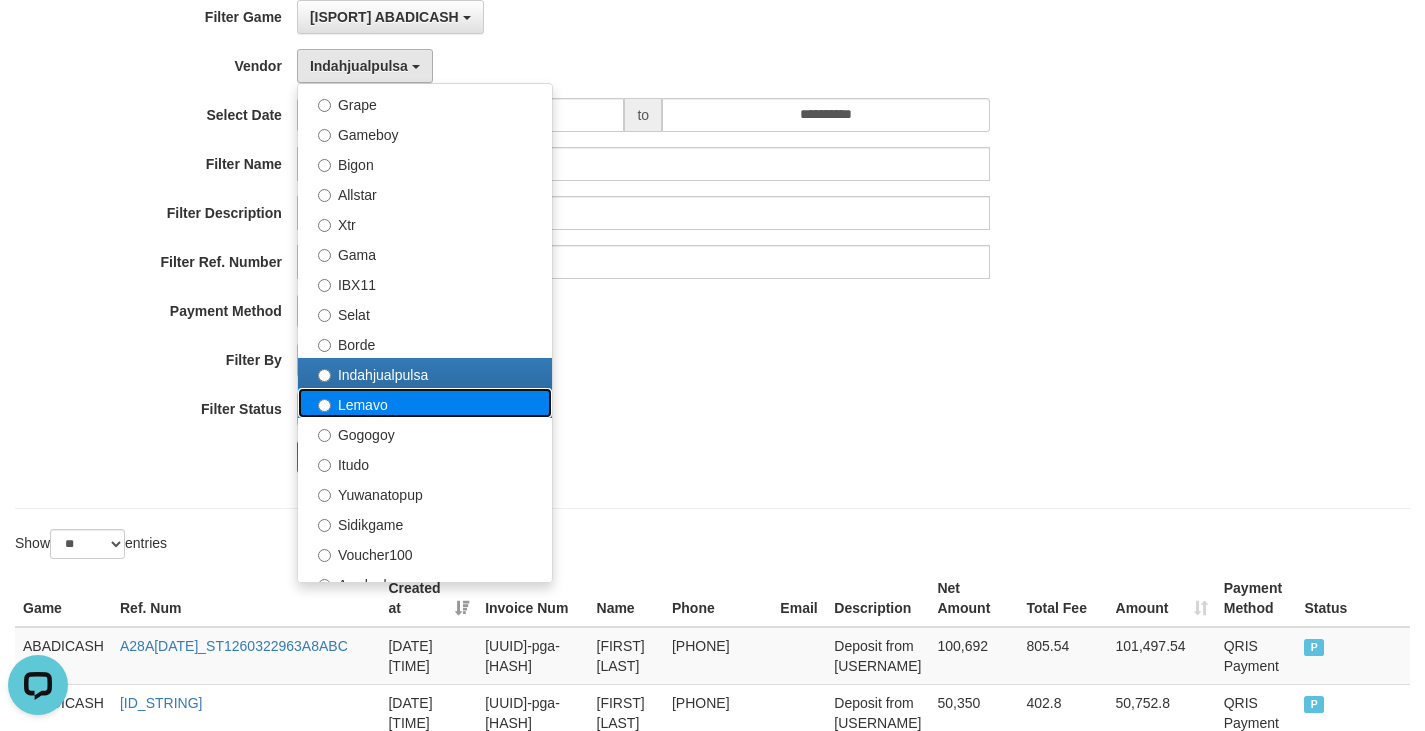click on "Lemavo" at bounding box center (425, 403) 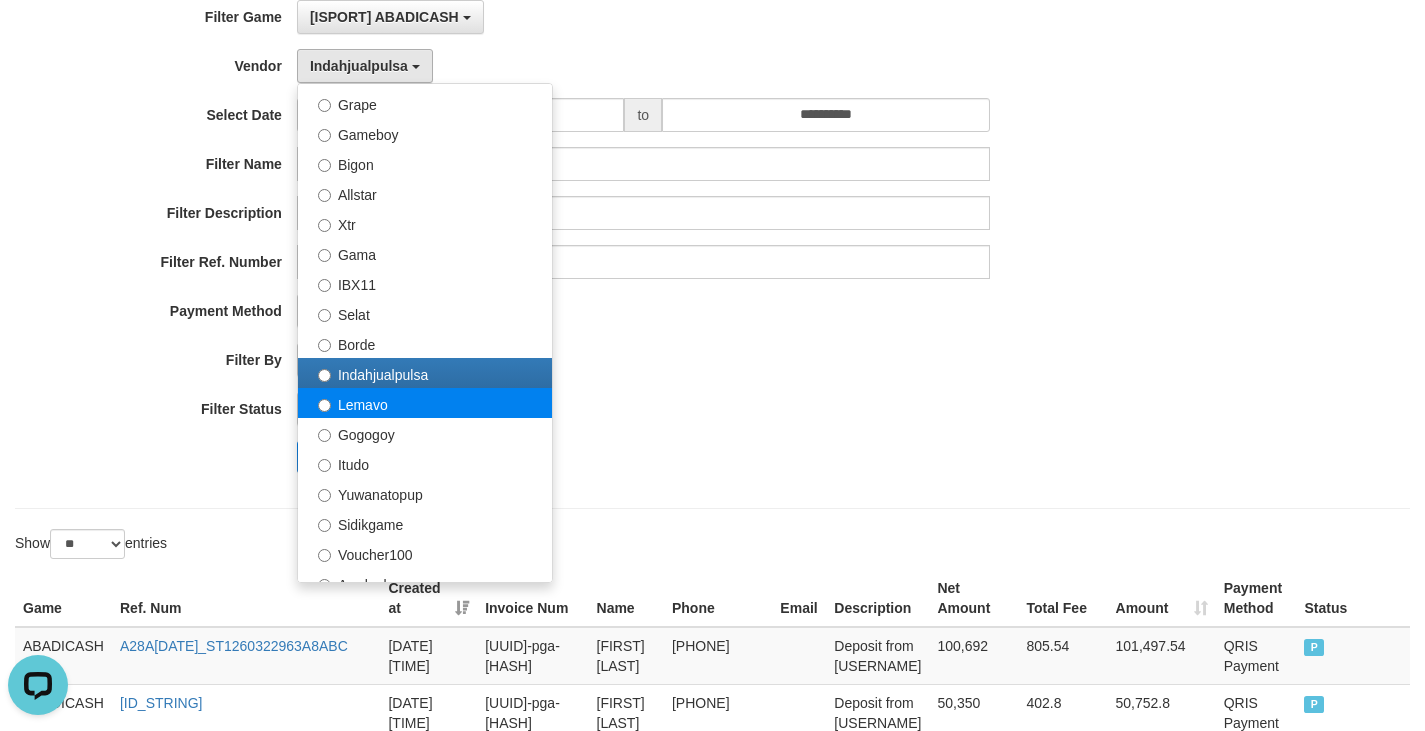 select on "**********" 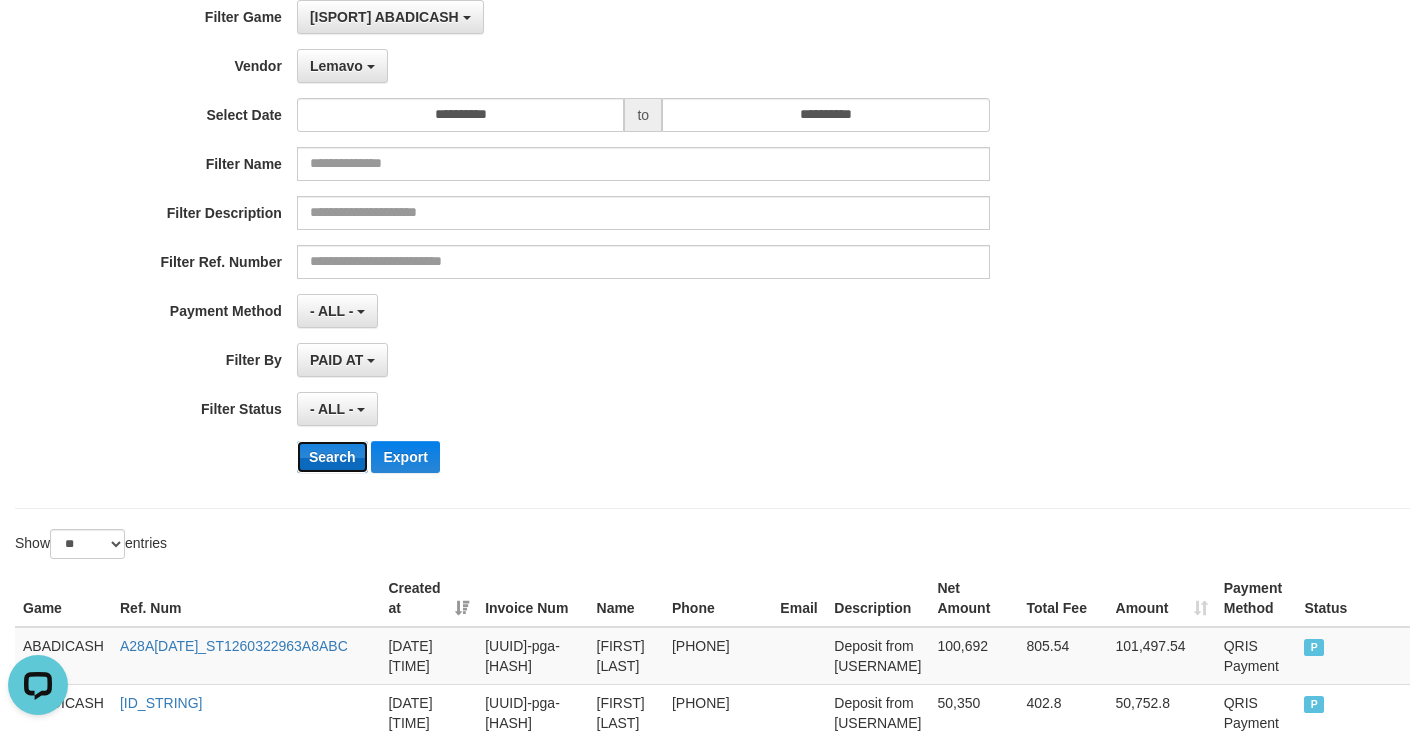 click on "Search" at bounding box center [332, 457] 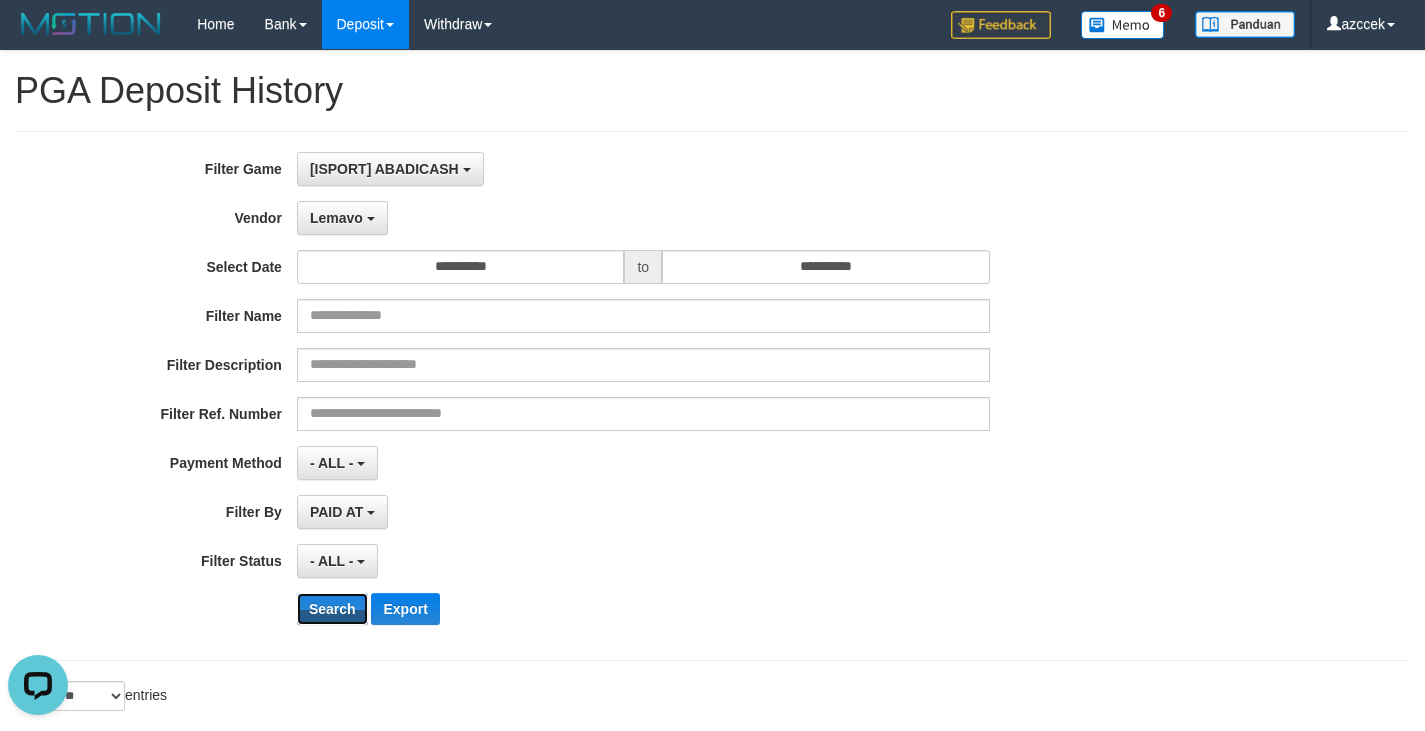 scroll, scrollTop: 0, scrollLeft: 0, axis: both 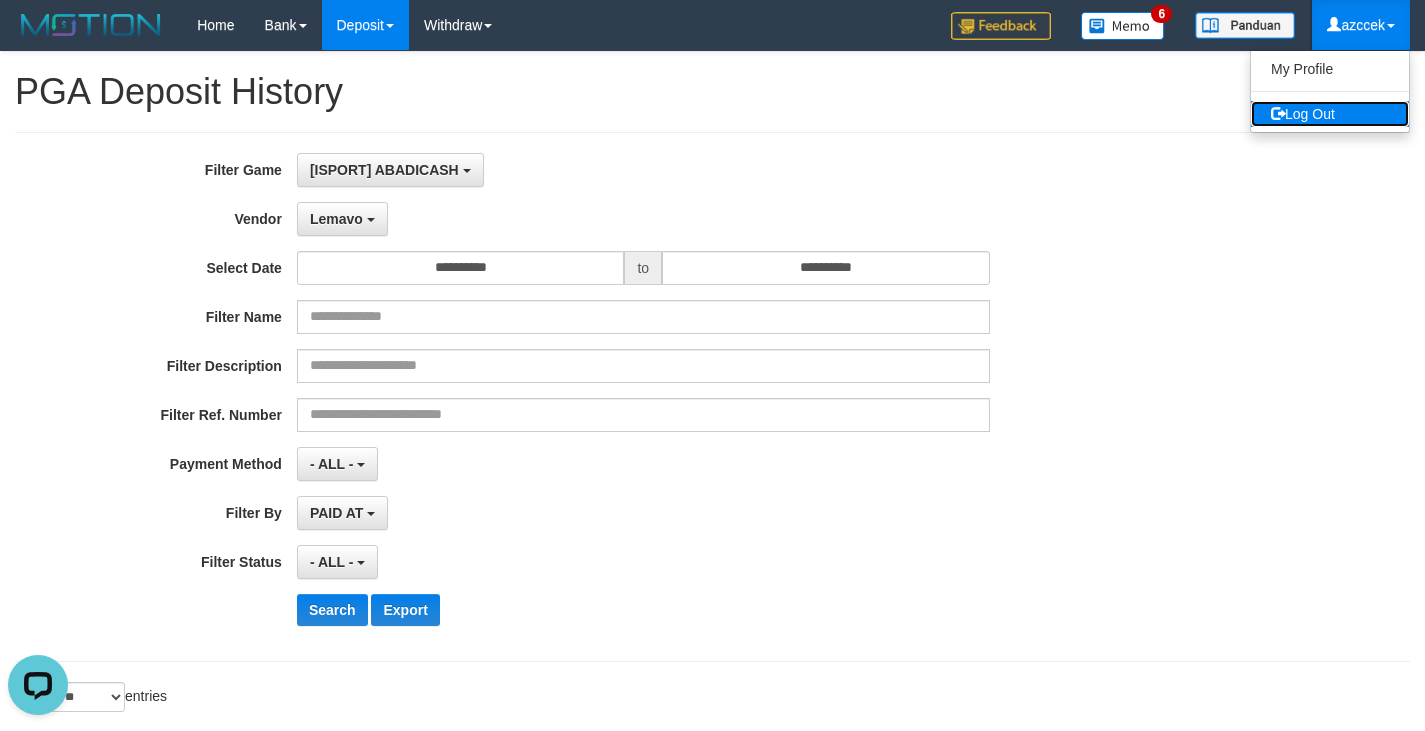 click on "Log Out" at bounding box center (1330, 114) 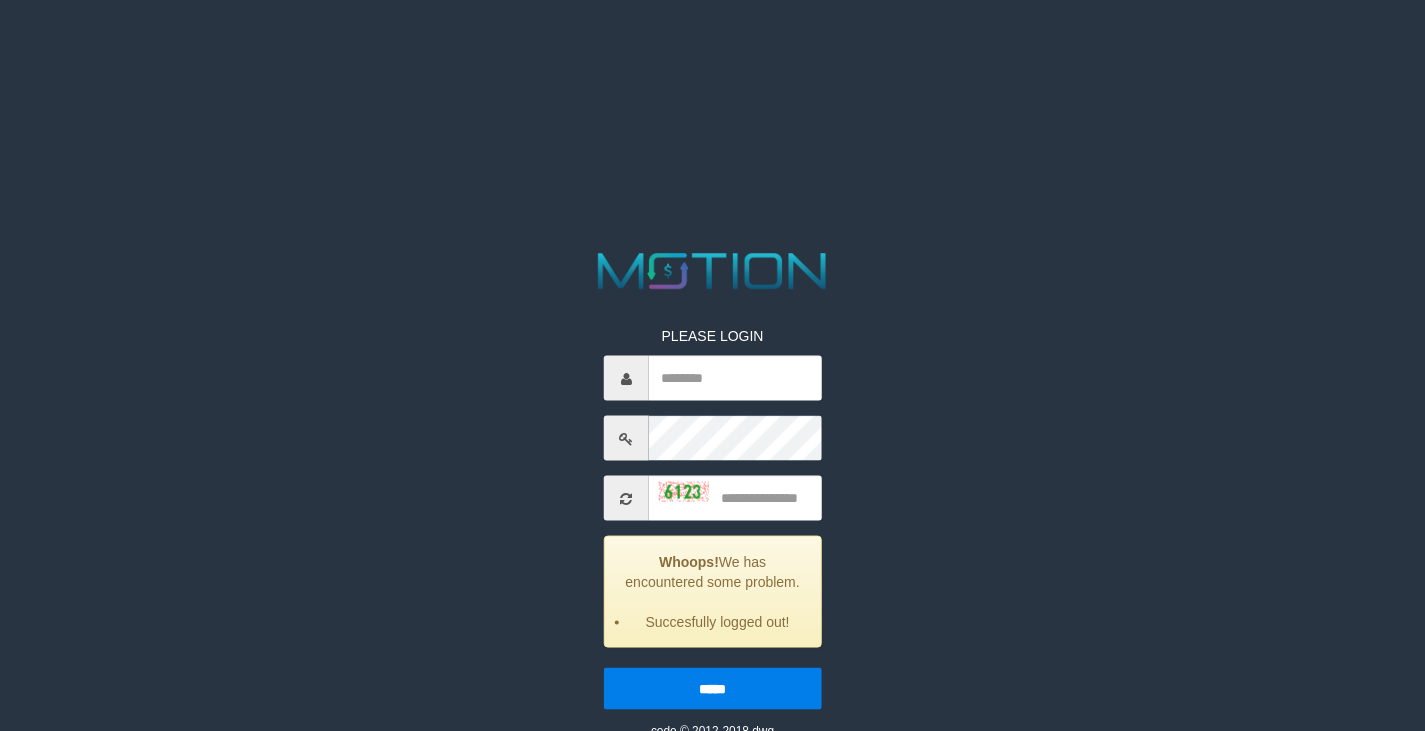 scroll, scrollTop: 0, scrollLeft: 0, axis: both 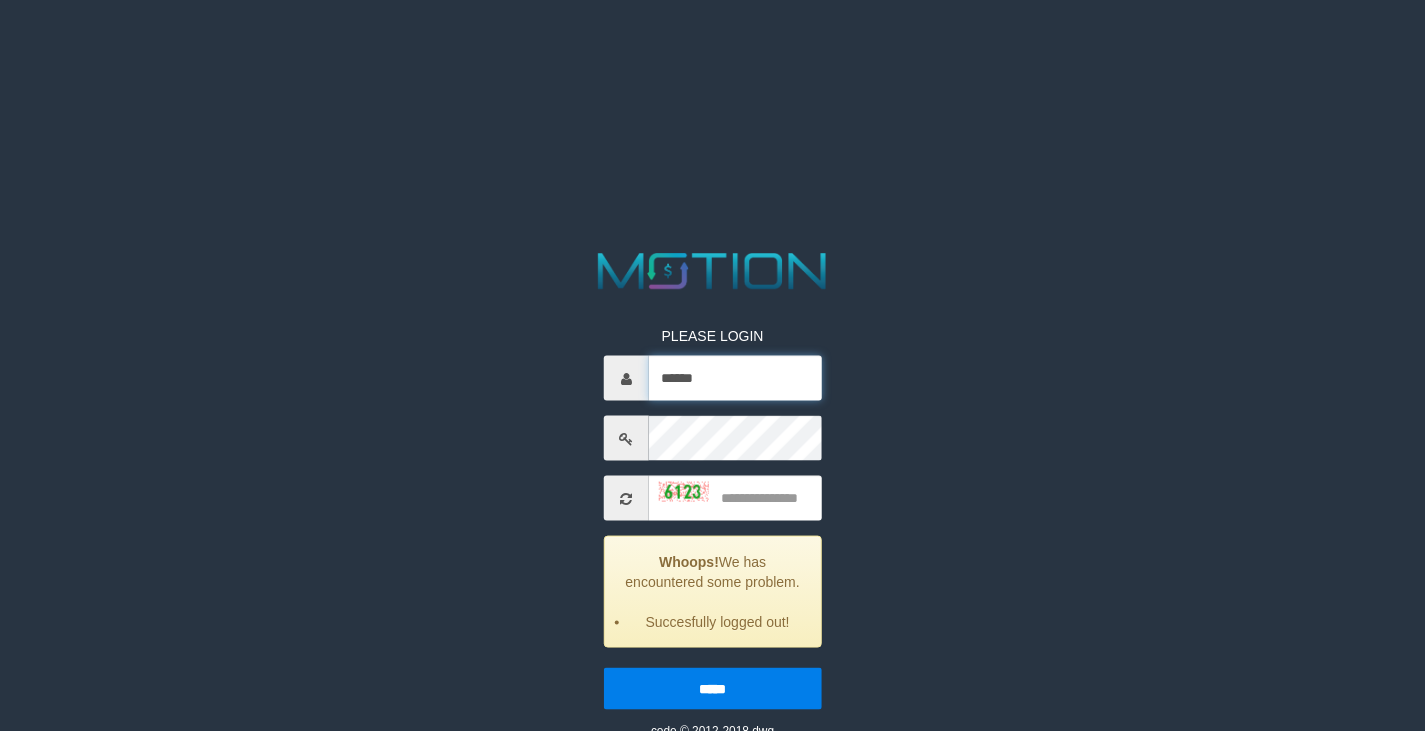 click on "******" at bounding box center (735, 378) 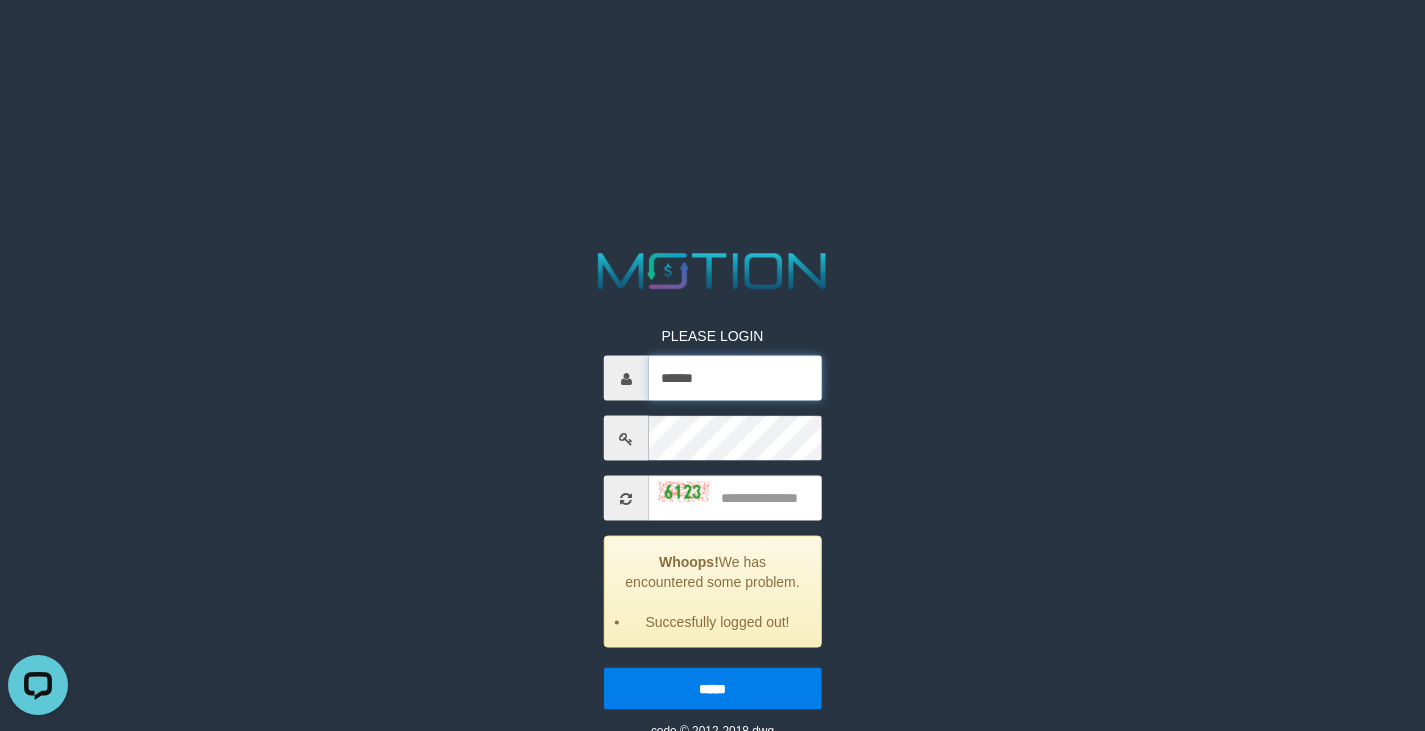 scroll, scrollTop: 0, scrollLeft: 0, axis: both 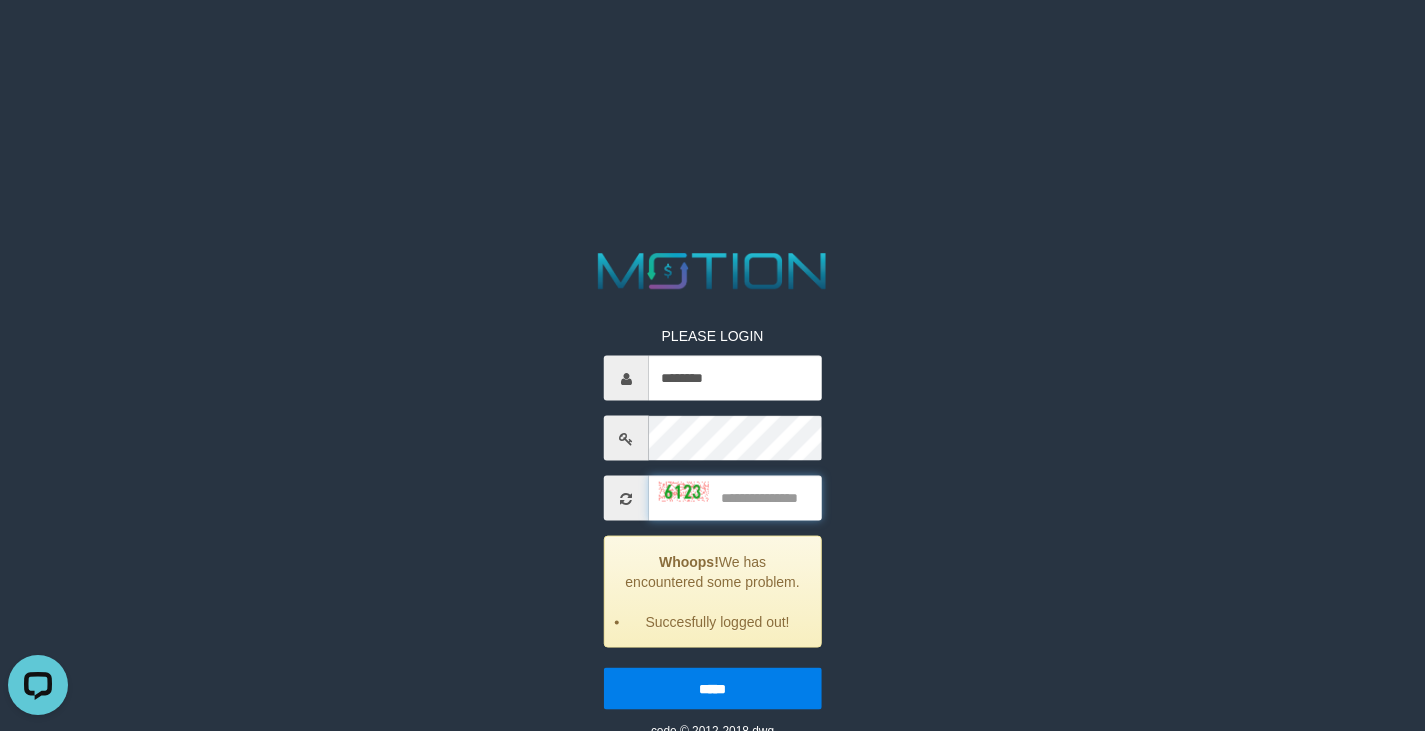 click at bounding box center (735, 498) 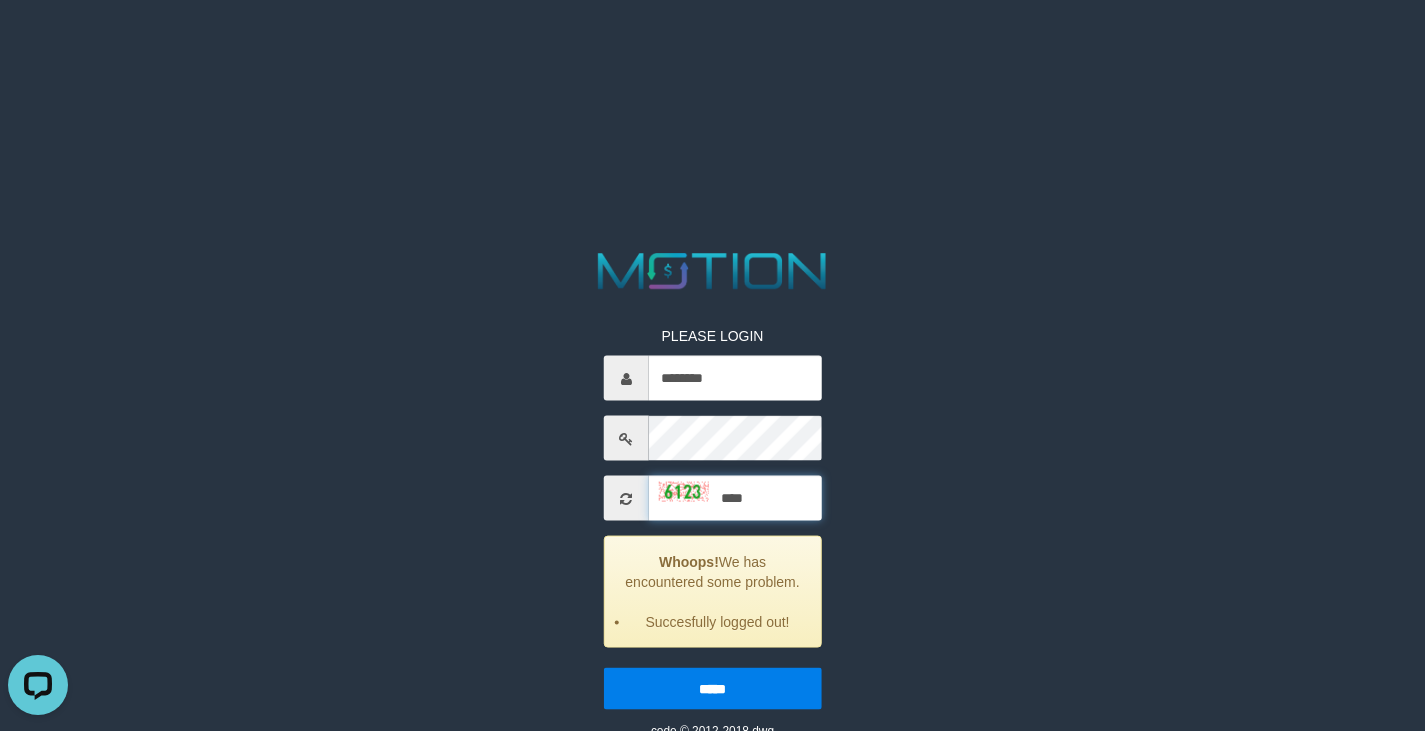type on "****" 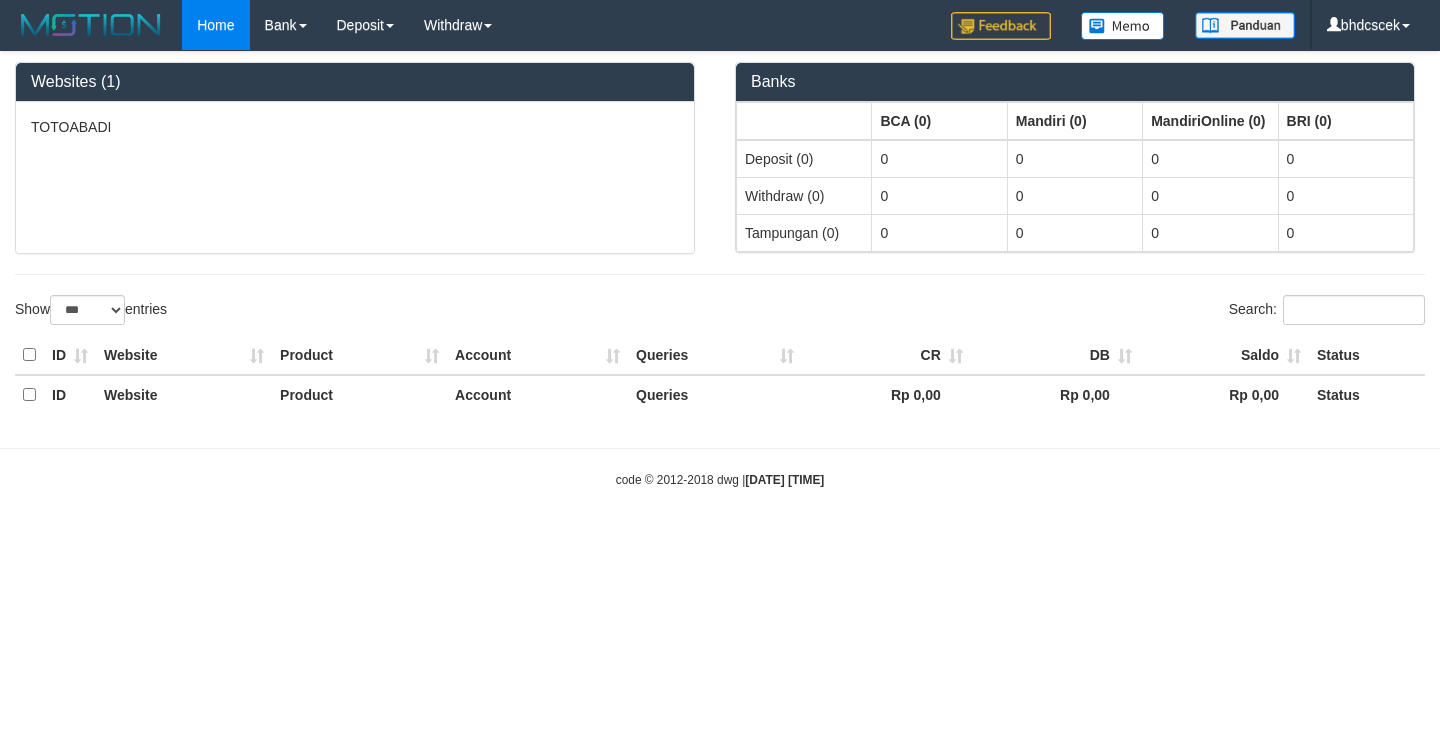 select on "***" 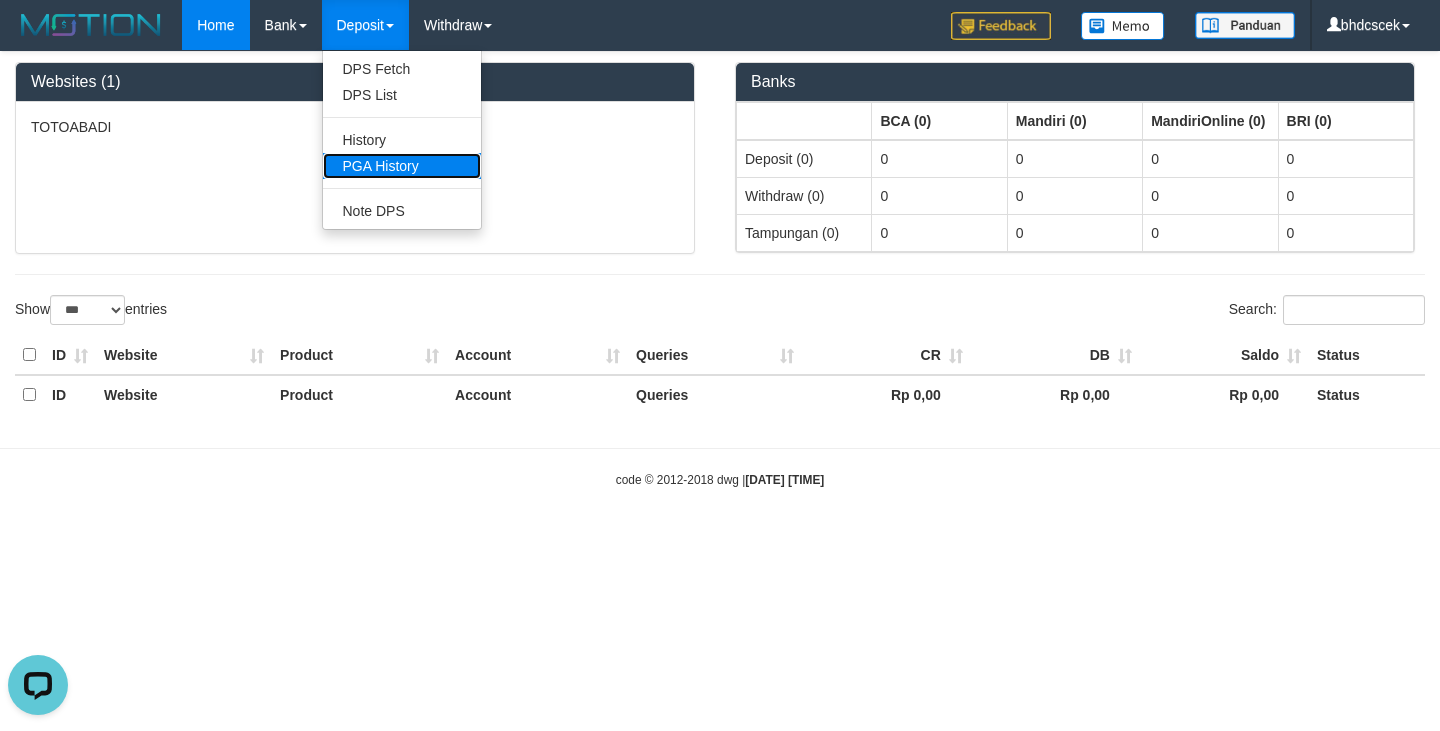 scroll, scrollTop: 0, scrollLeft: 0, axis: both 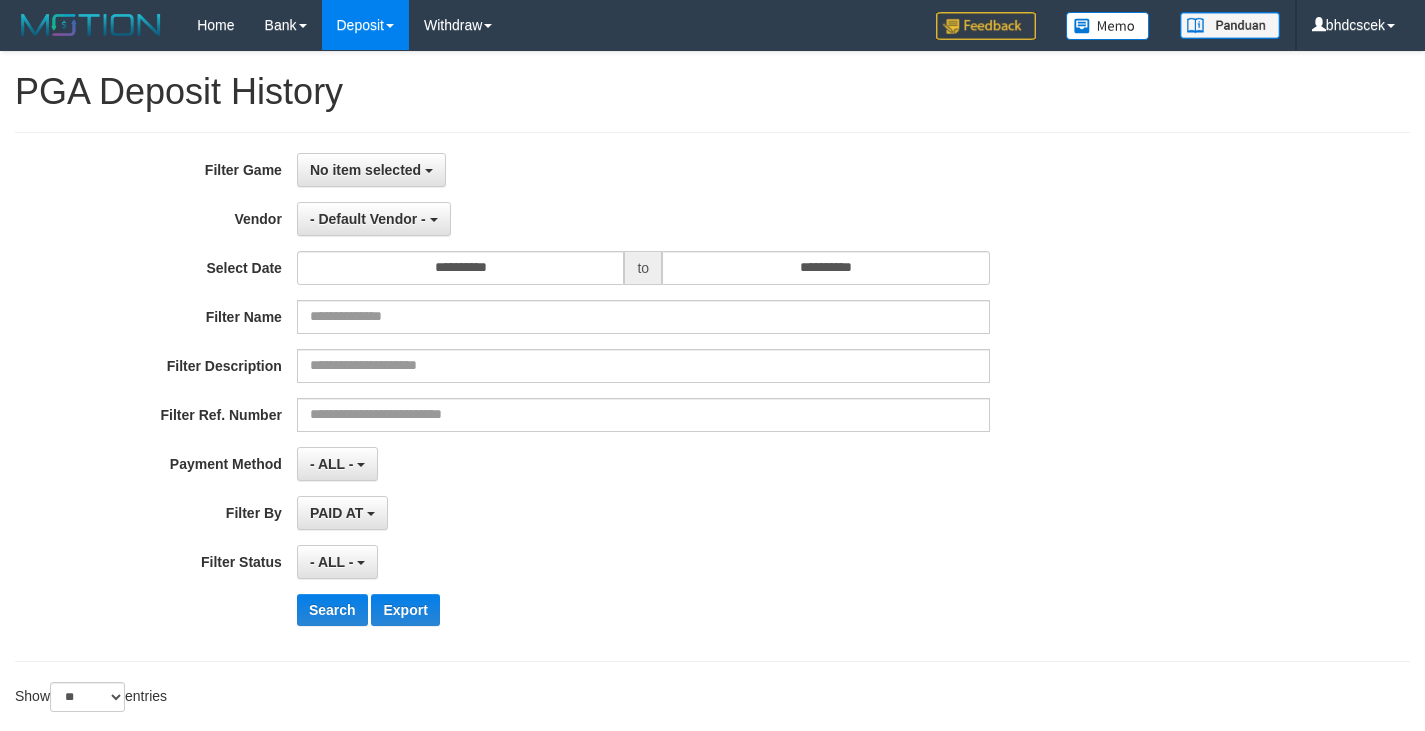 select 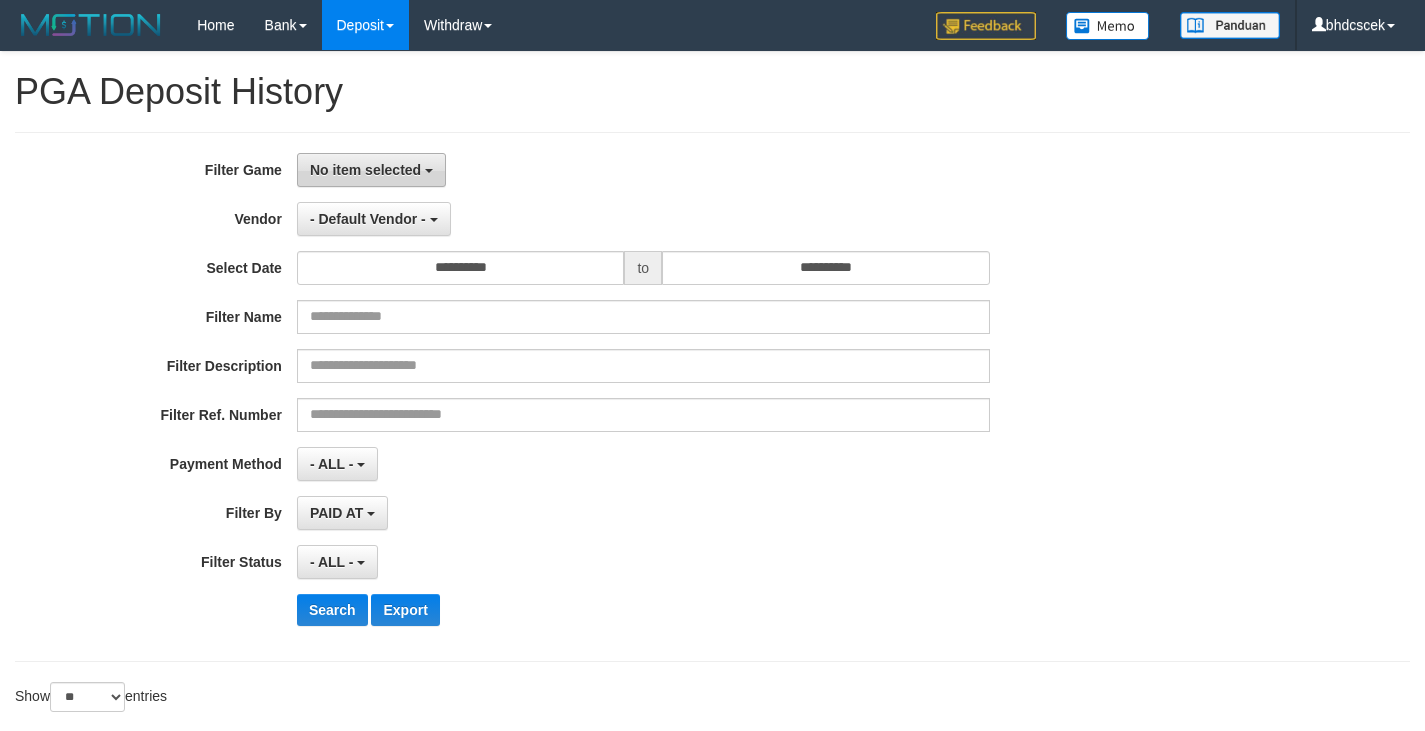 click on "No item selected" at bounding box center (365, 170) 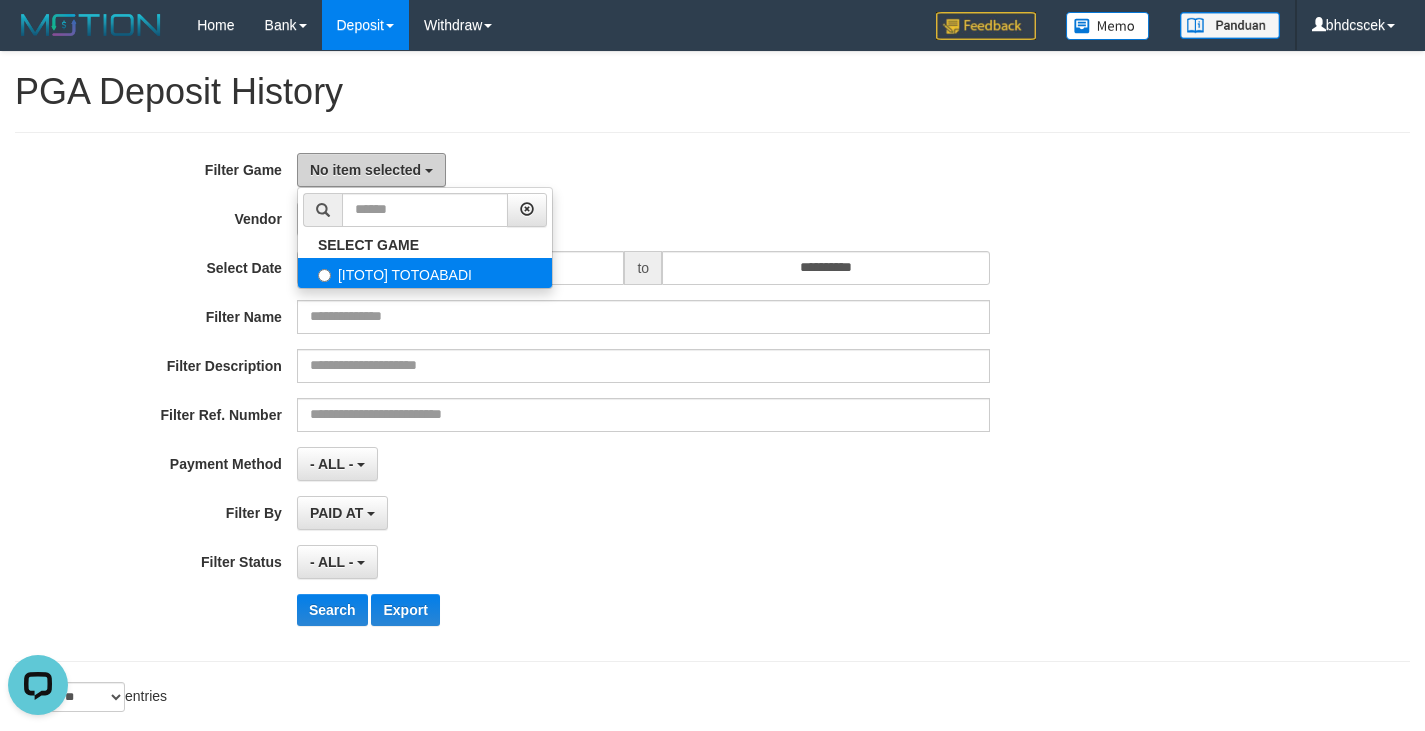 scroll, scrollTop: 0, scrollLeft: 0, axis: both 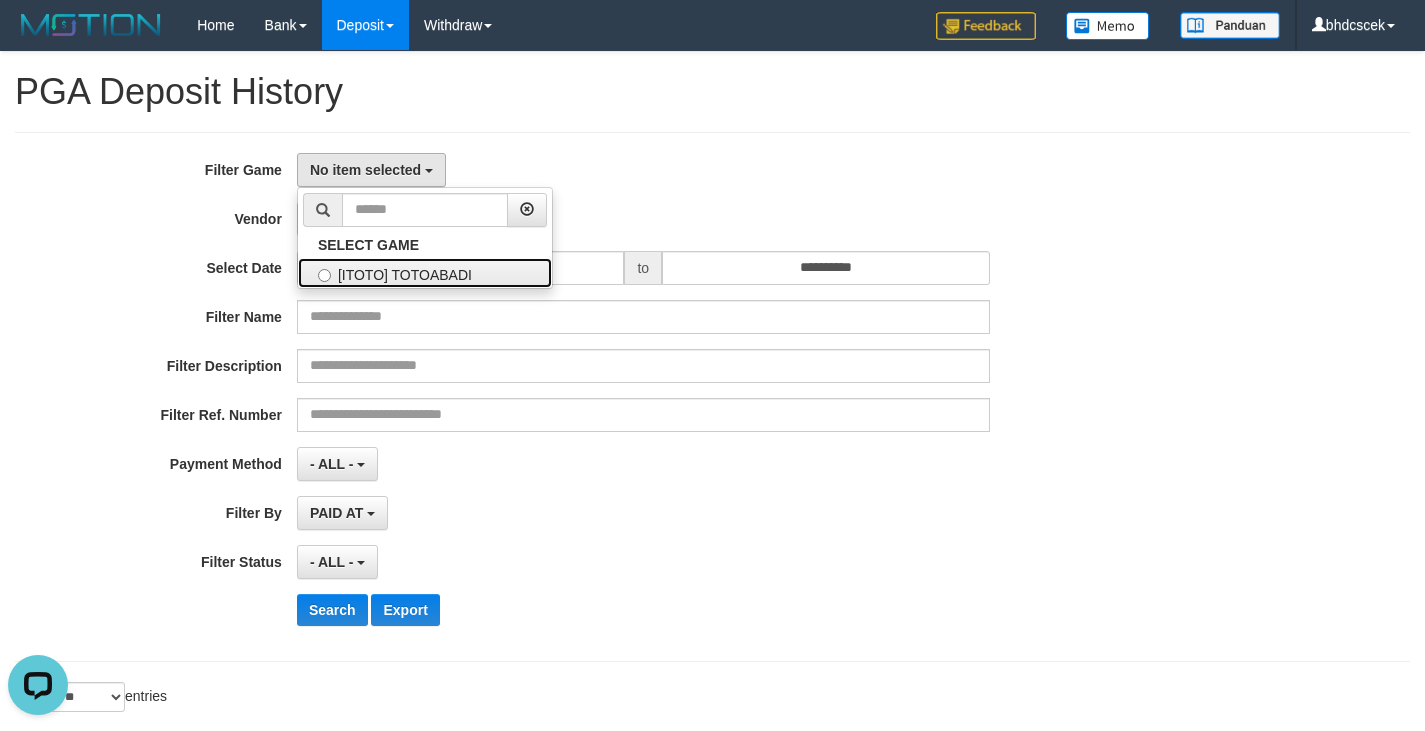 click on "[ITOTO] TOTOABADI" at bounding box center [425, 273] 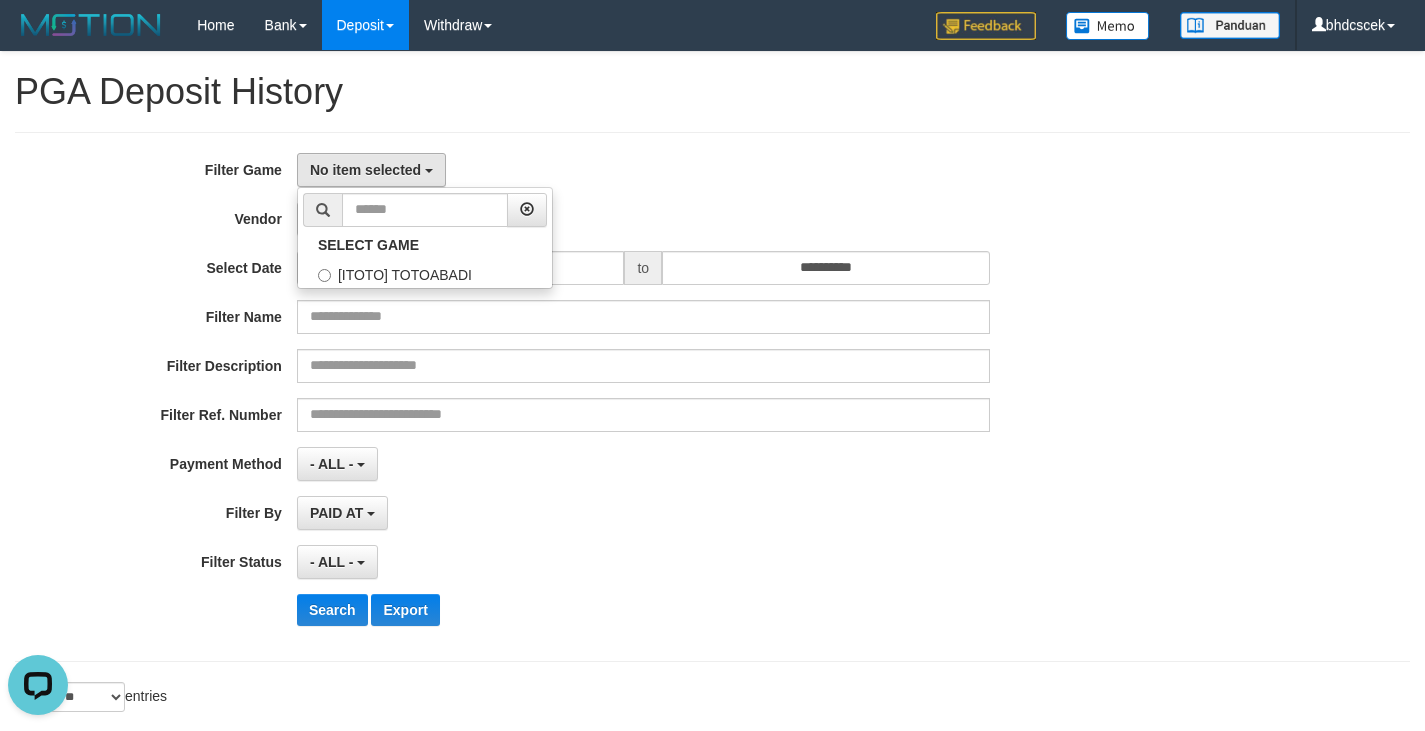 select on "****" 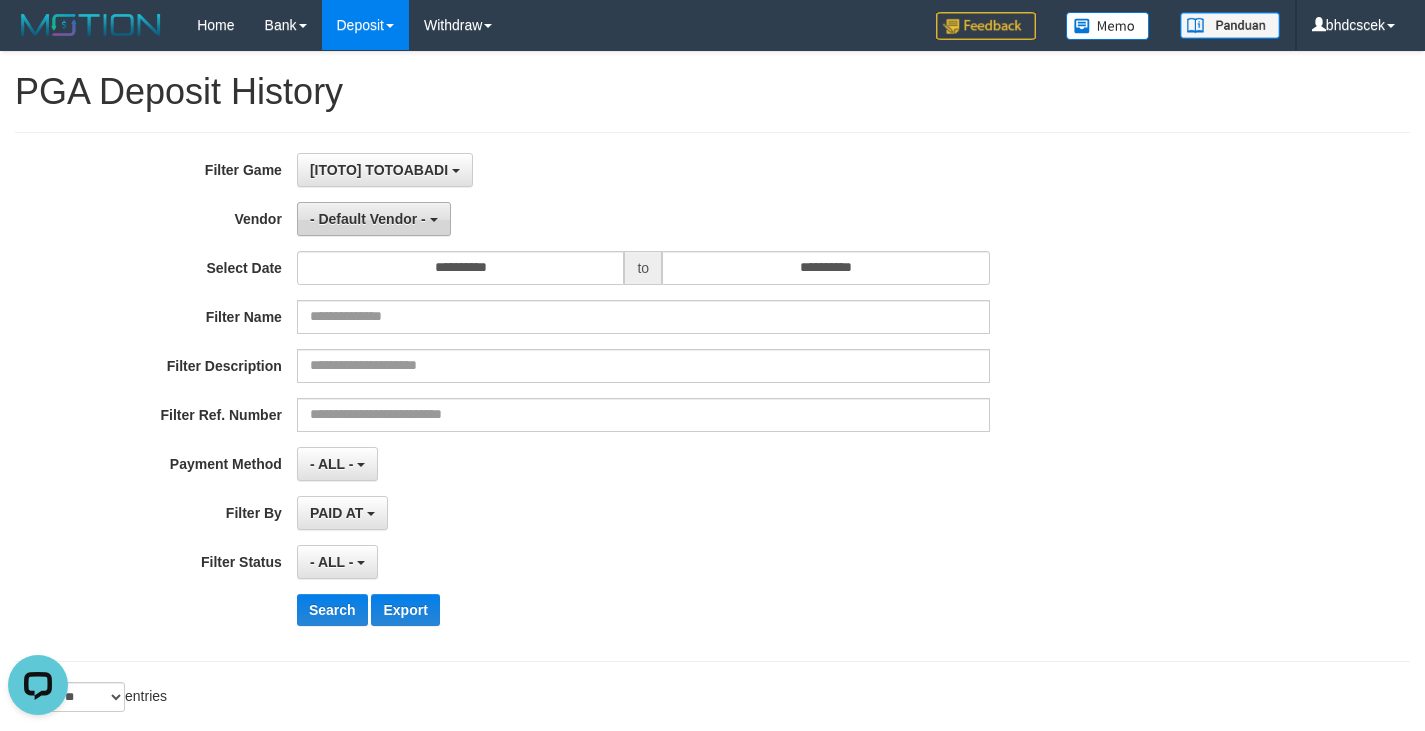 click on "- Default Vendor -" at bounding box center (374, 219) 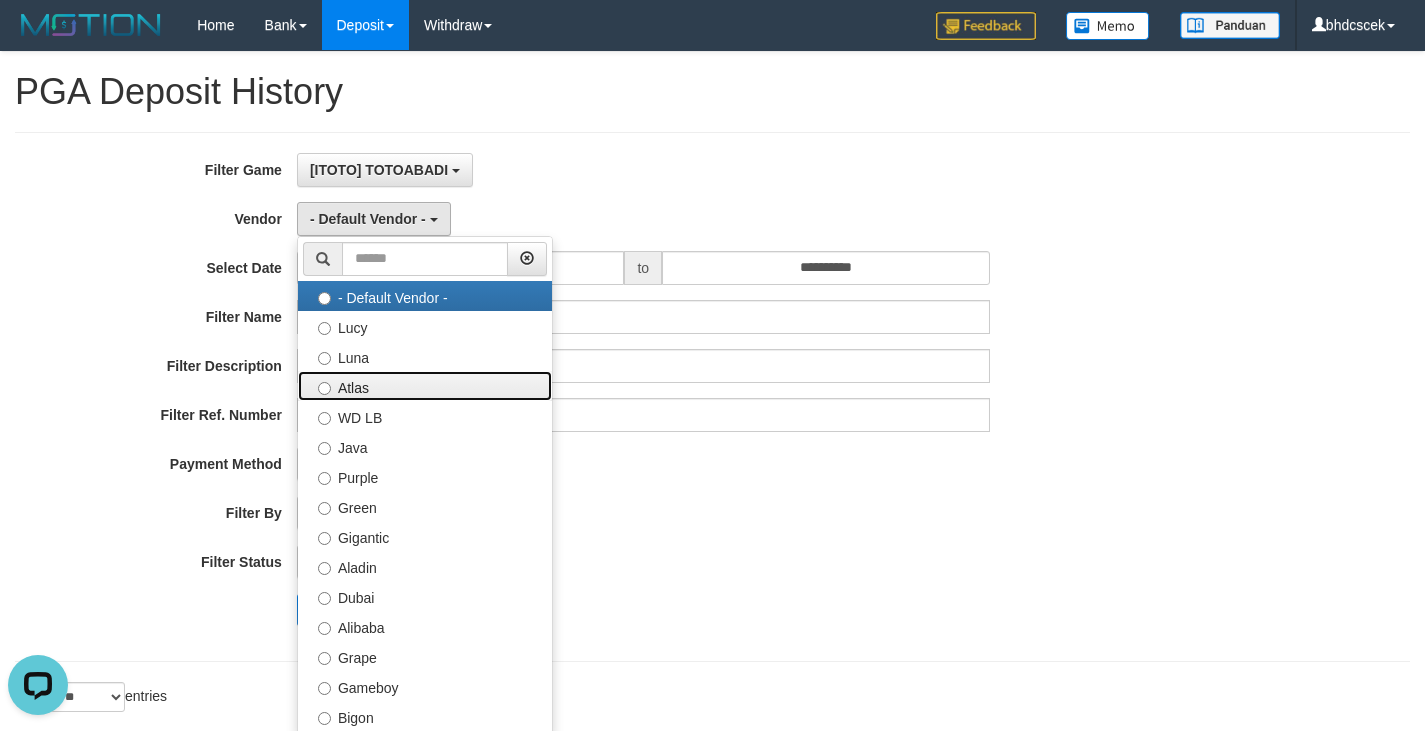 click on "Atlas" at bounding box center [425, 386] 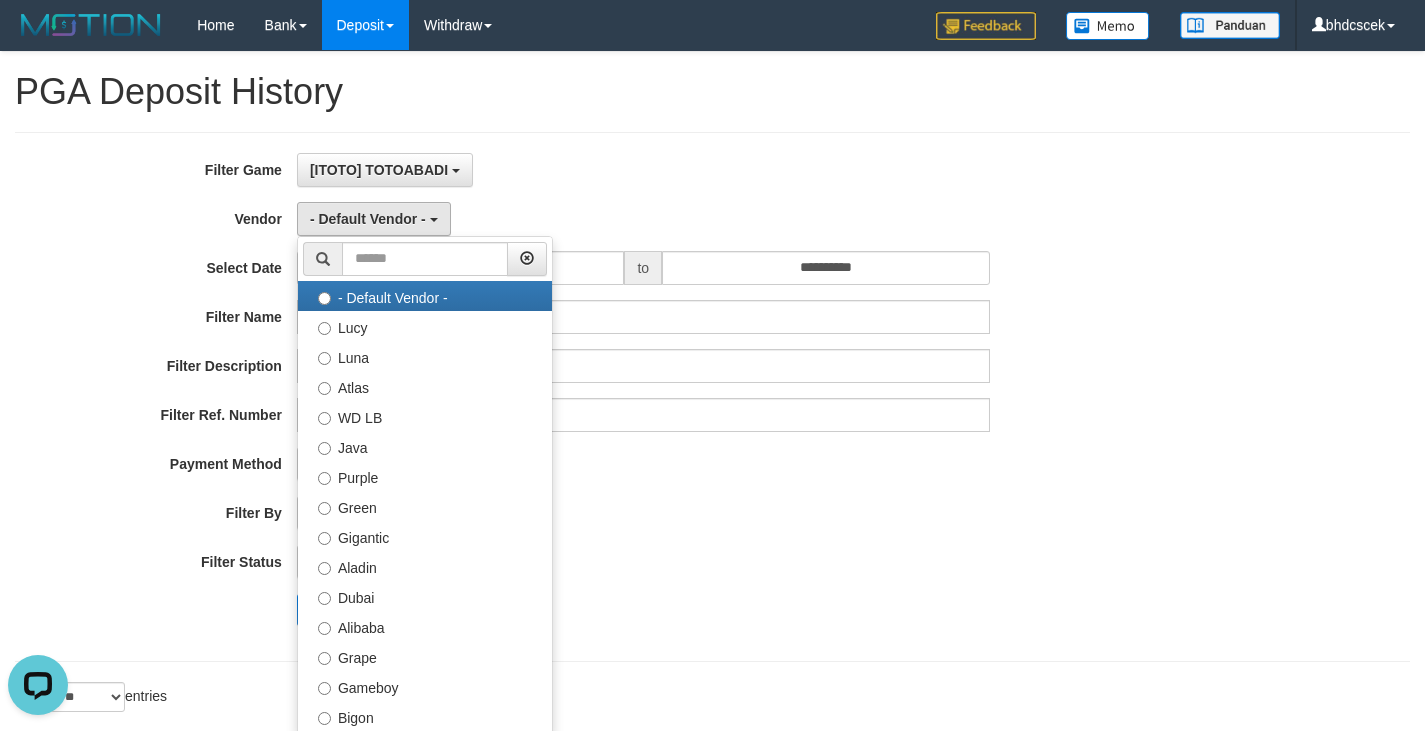 select on "**********" 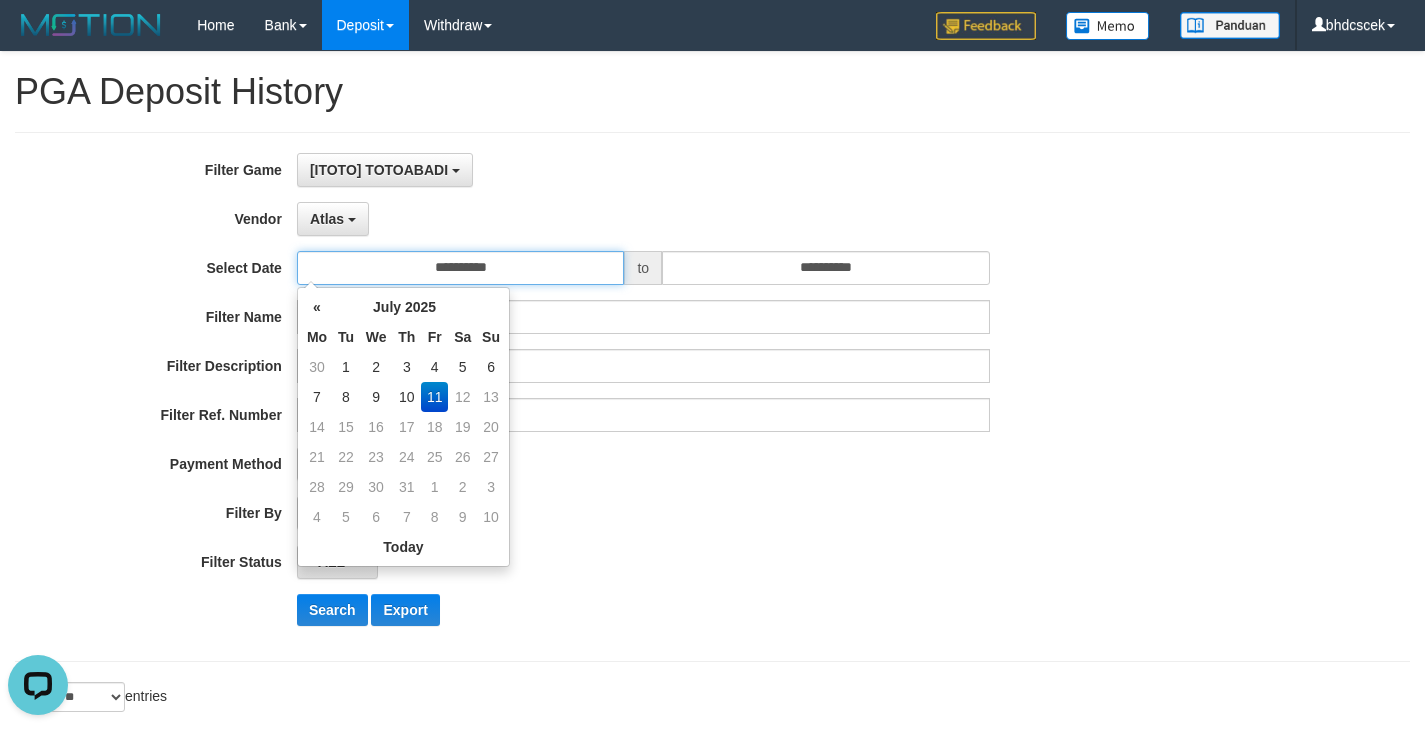 click on "**********" at bounding box center (461, 268) 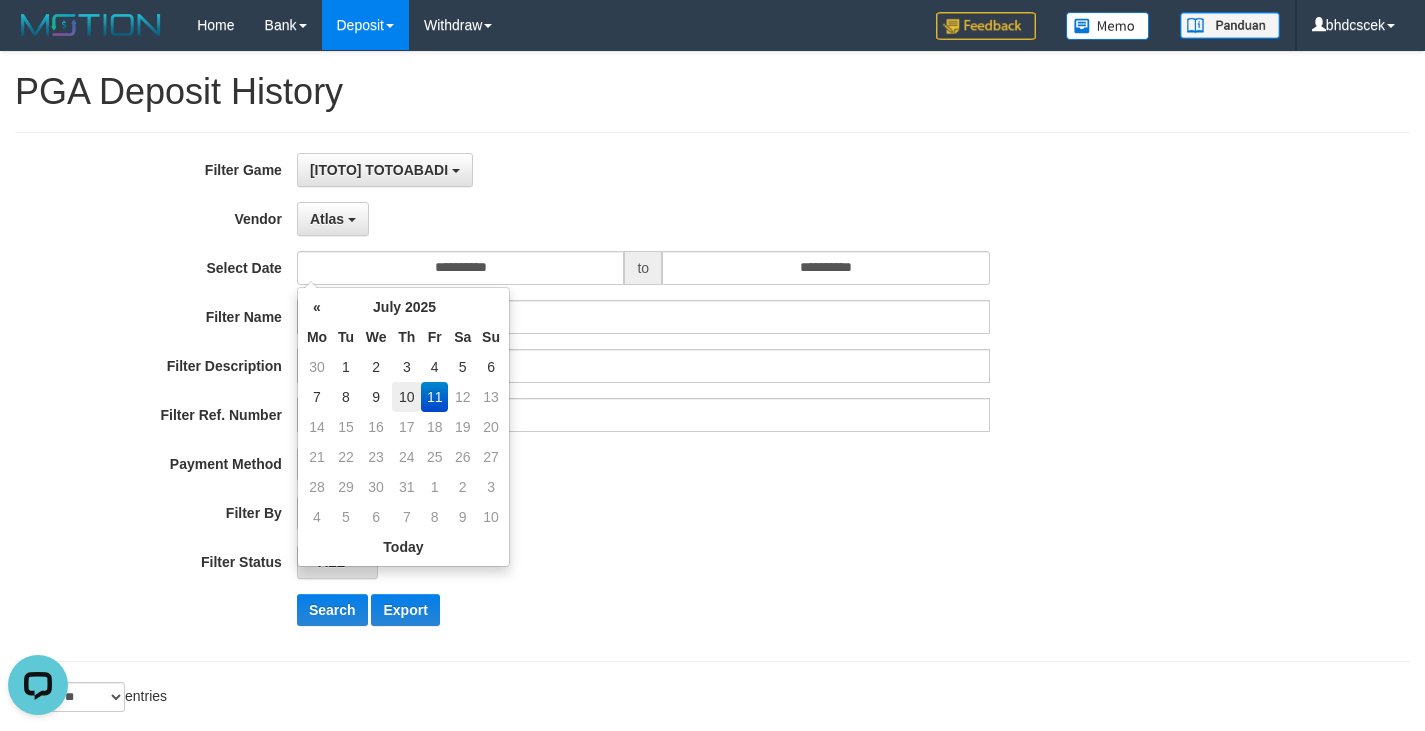 click on "10" at bounding box center (406, 397) 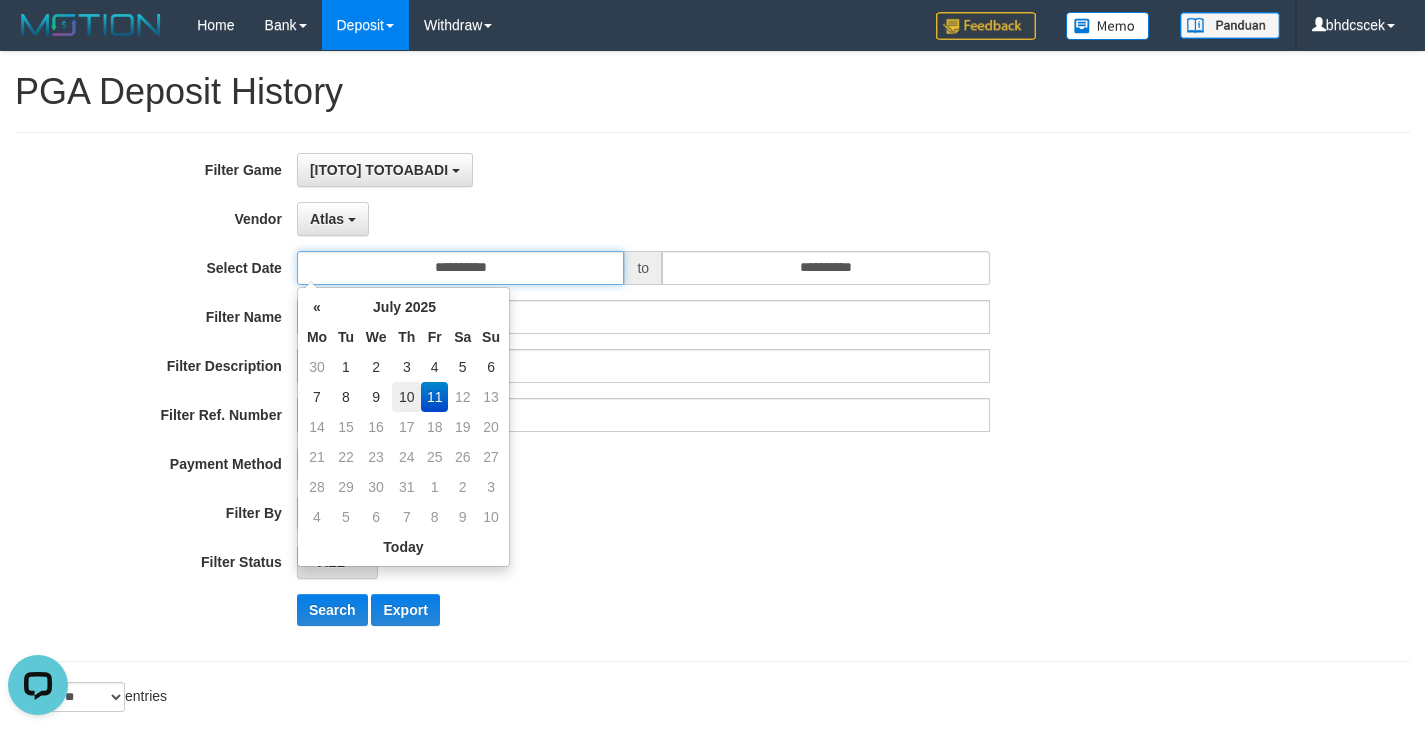 type on "**********" 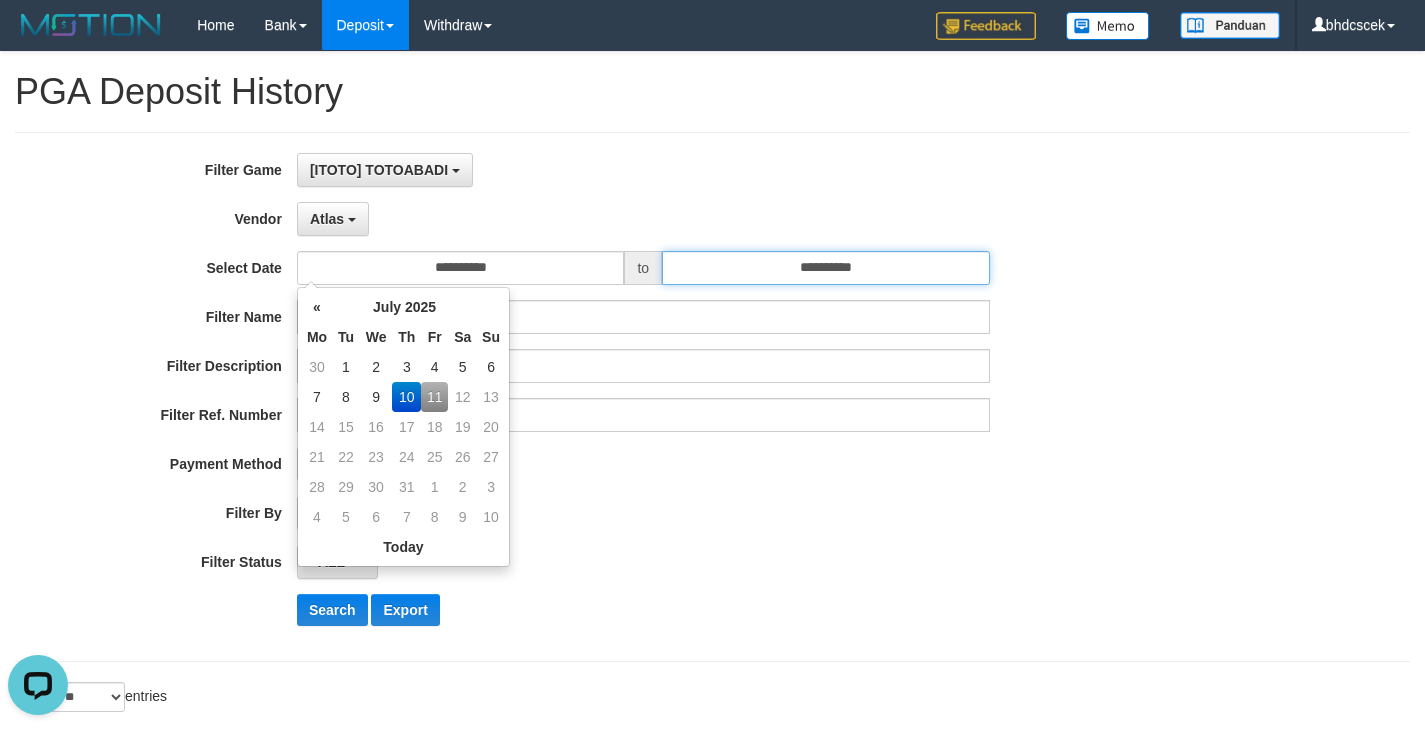 drag, startPoint x: 775, startPoint y: 265, endPoint x: 777, endPoint y: 283, distance: 18.110771 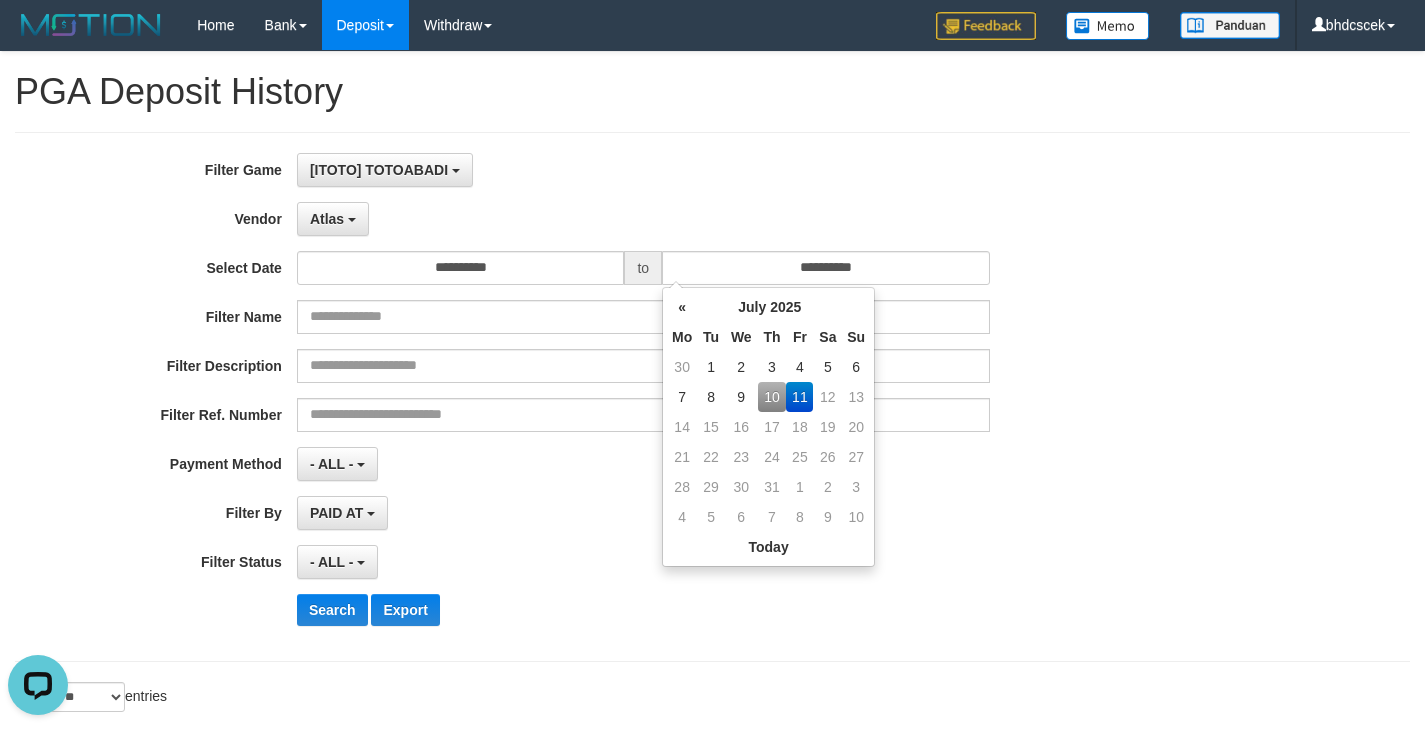click on "10" at bounding box center [772, 397] 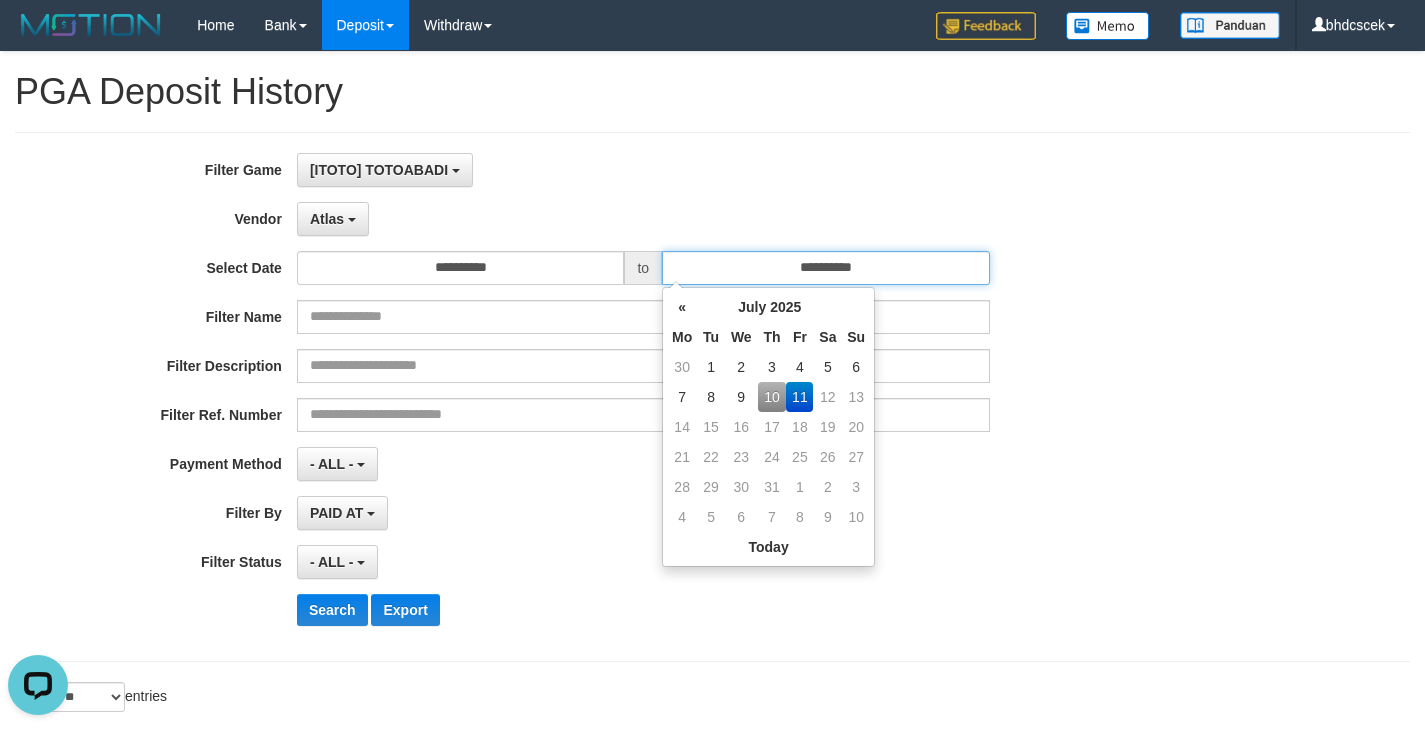 type on "**********" 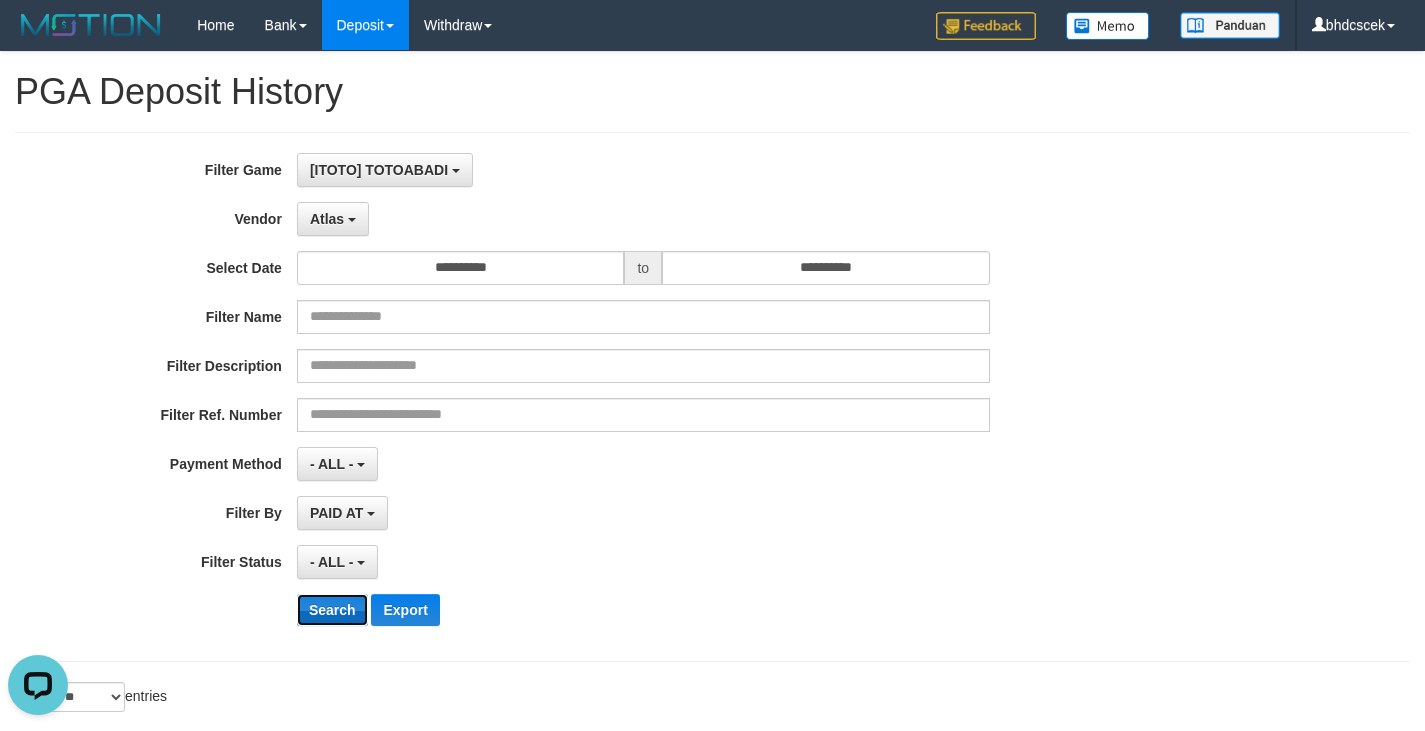 click on "Search" at bounding box center [332, 610] 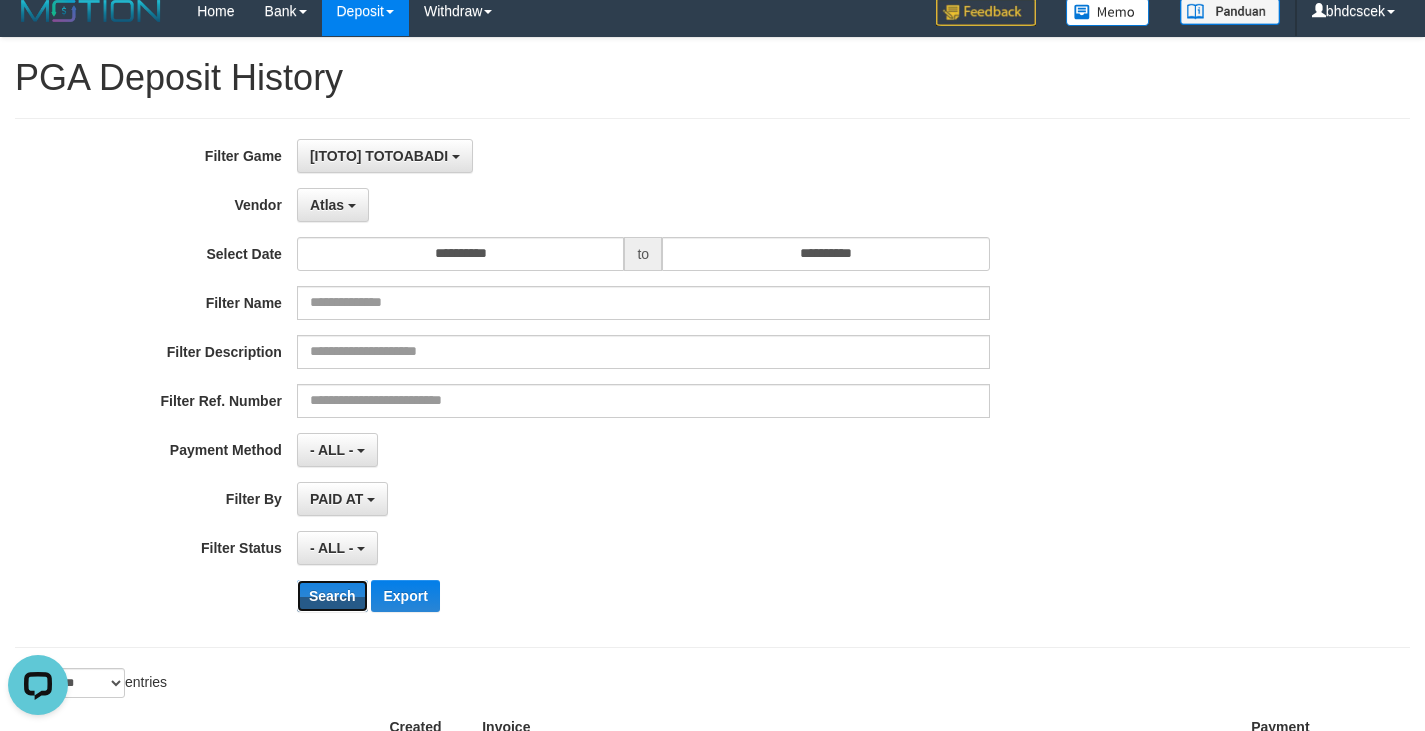 scroll, scrollTop: 0, scrollLeft: 0, axis: both 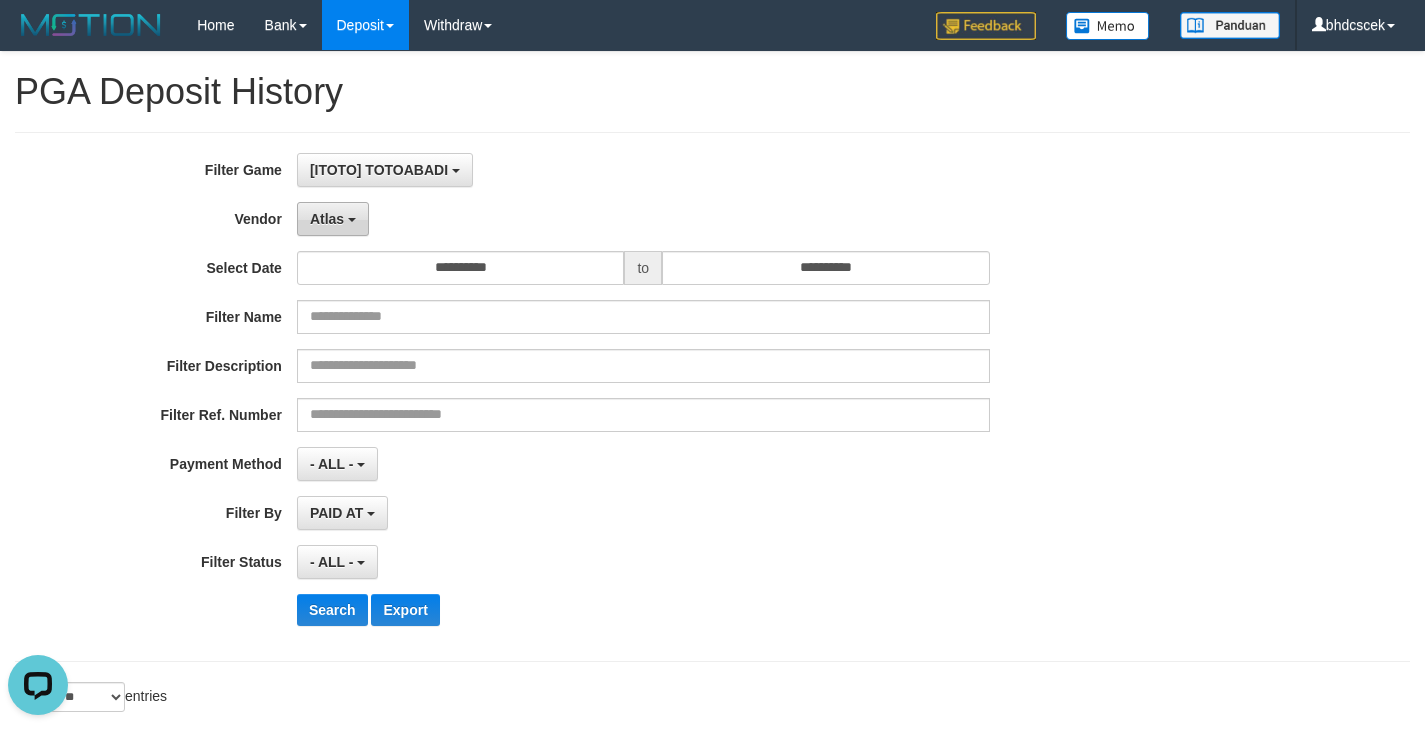 click on "Atlas" at bounding box center [327, 219] 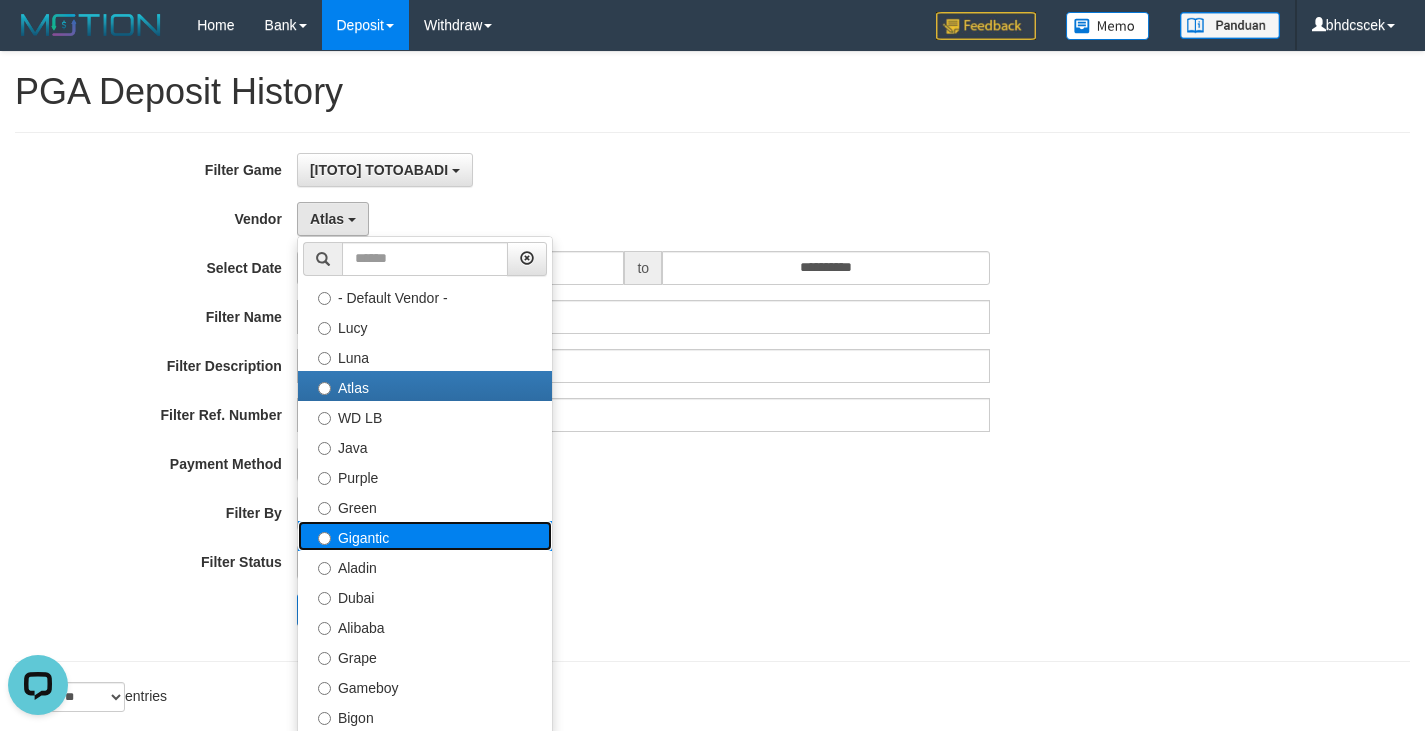 click on "Gigantic" at bounding box center [425, 536] 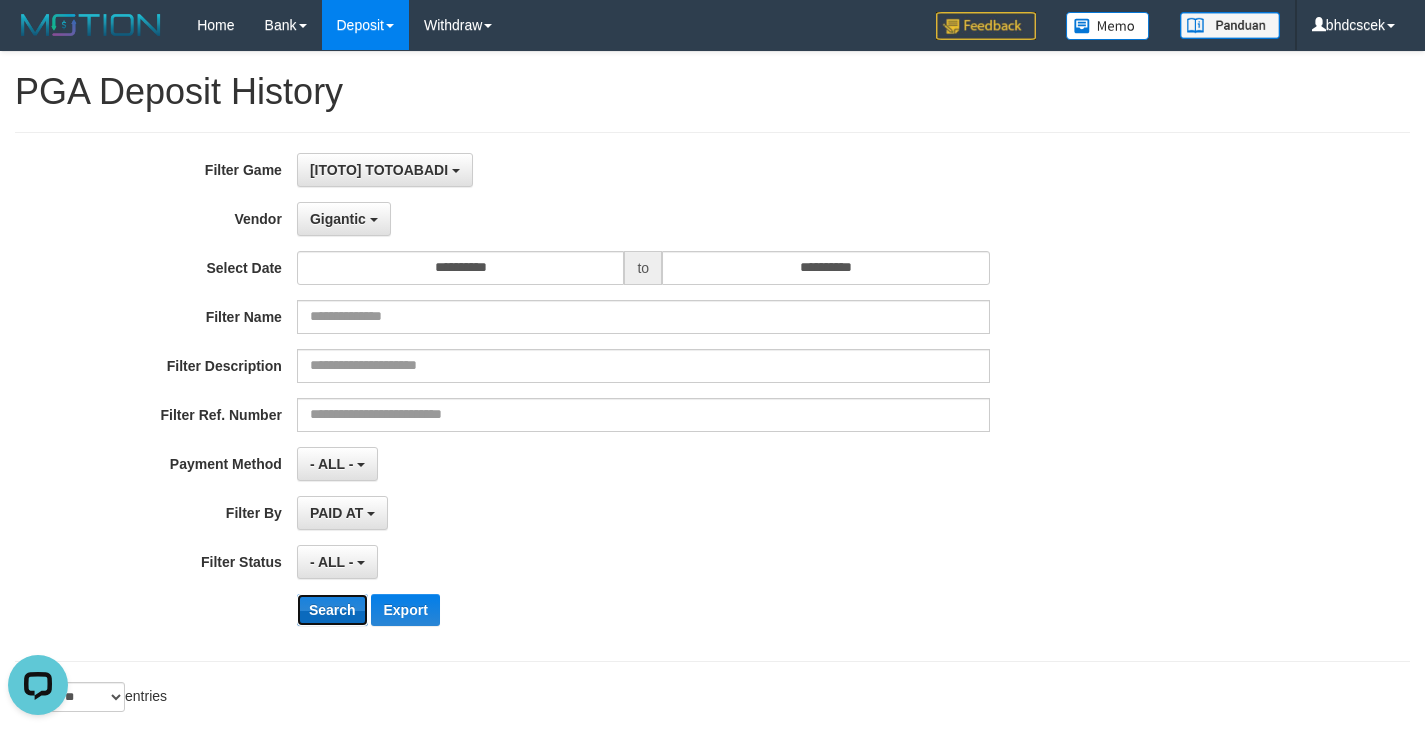 click on "Search" at bounding box center (332, 610) 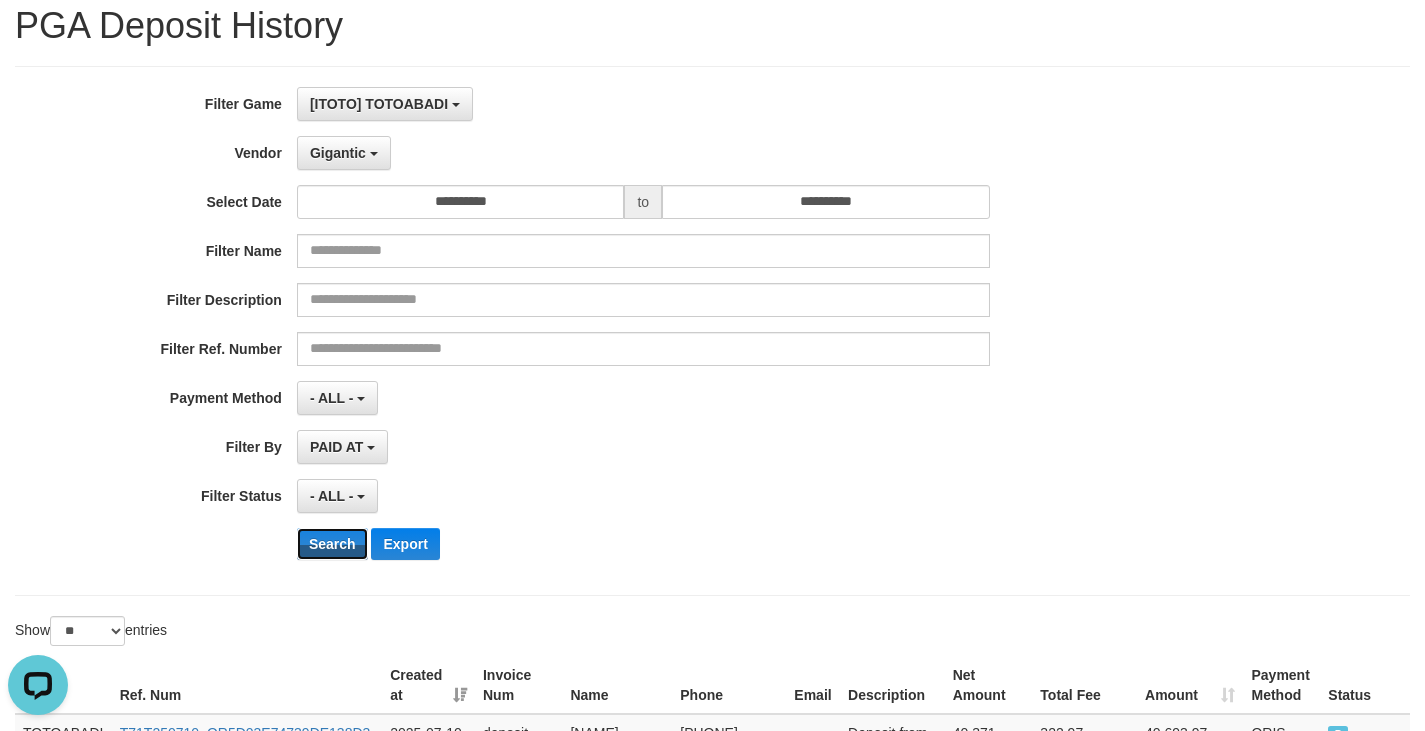 scroll, scrollTop: 0, scrollLeft: 0, axis: both 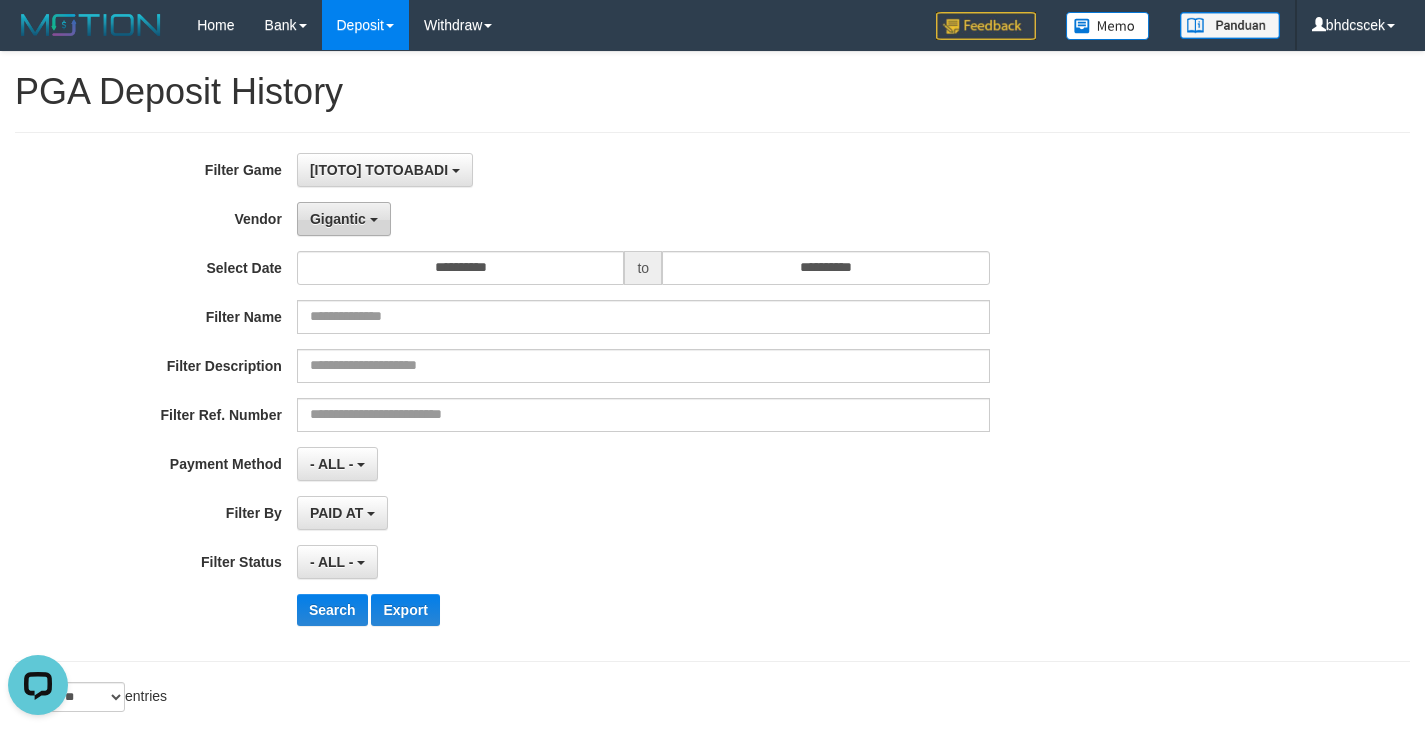click on "Gigantic" at bounding box center [338, 219] 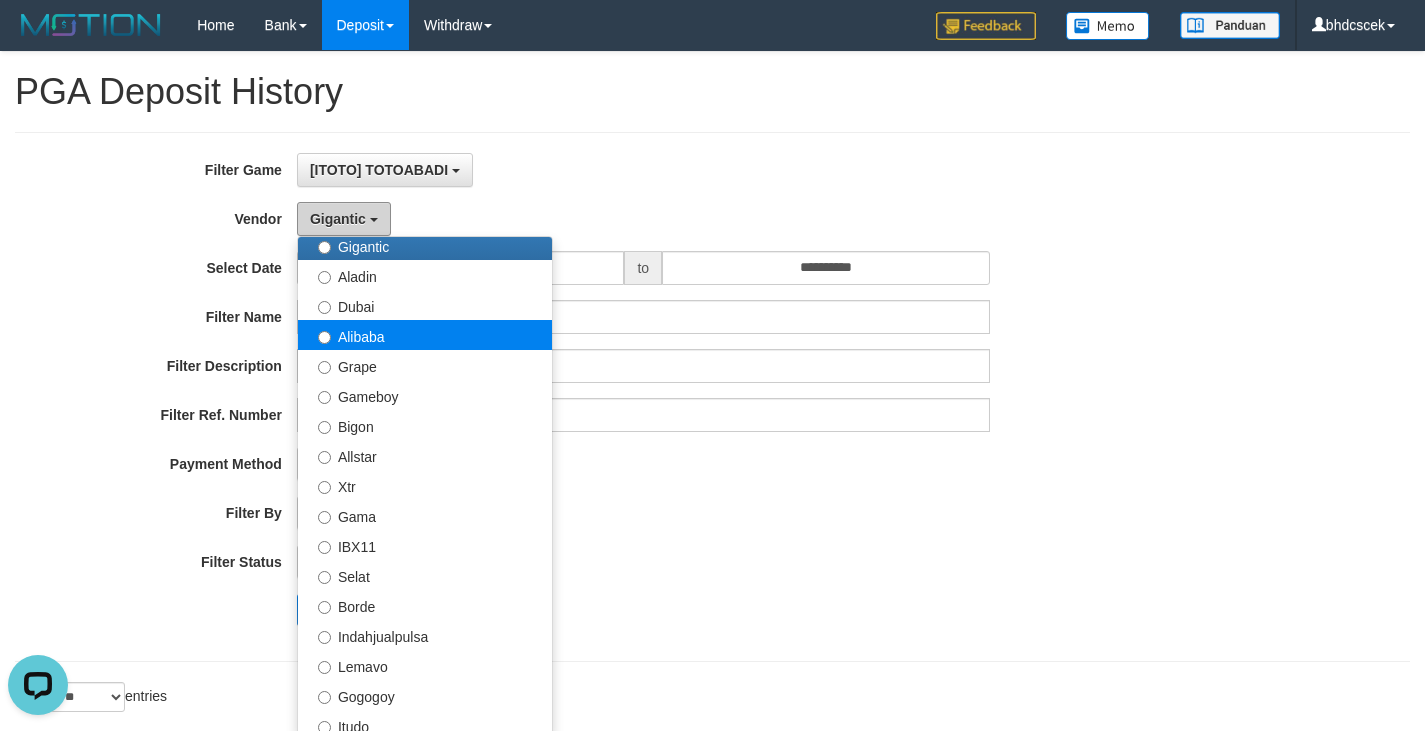 scroll, scrollTop: 533, scrollLeft: 0, axis: vertical 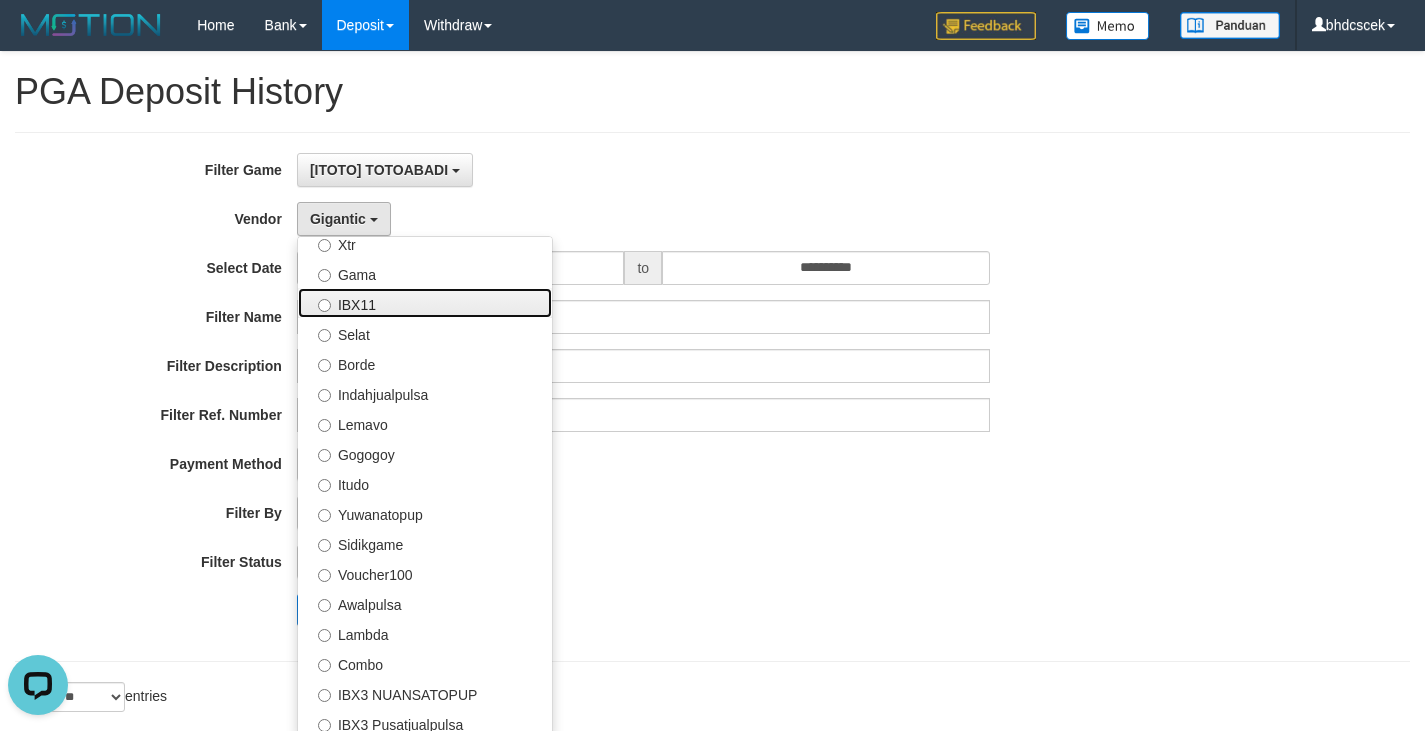 drag, startPoint x: 427, startPoint y: 312, endPoint x: 430, endPoint y: 329, distance: 17.262676 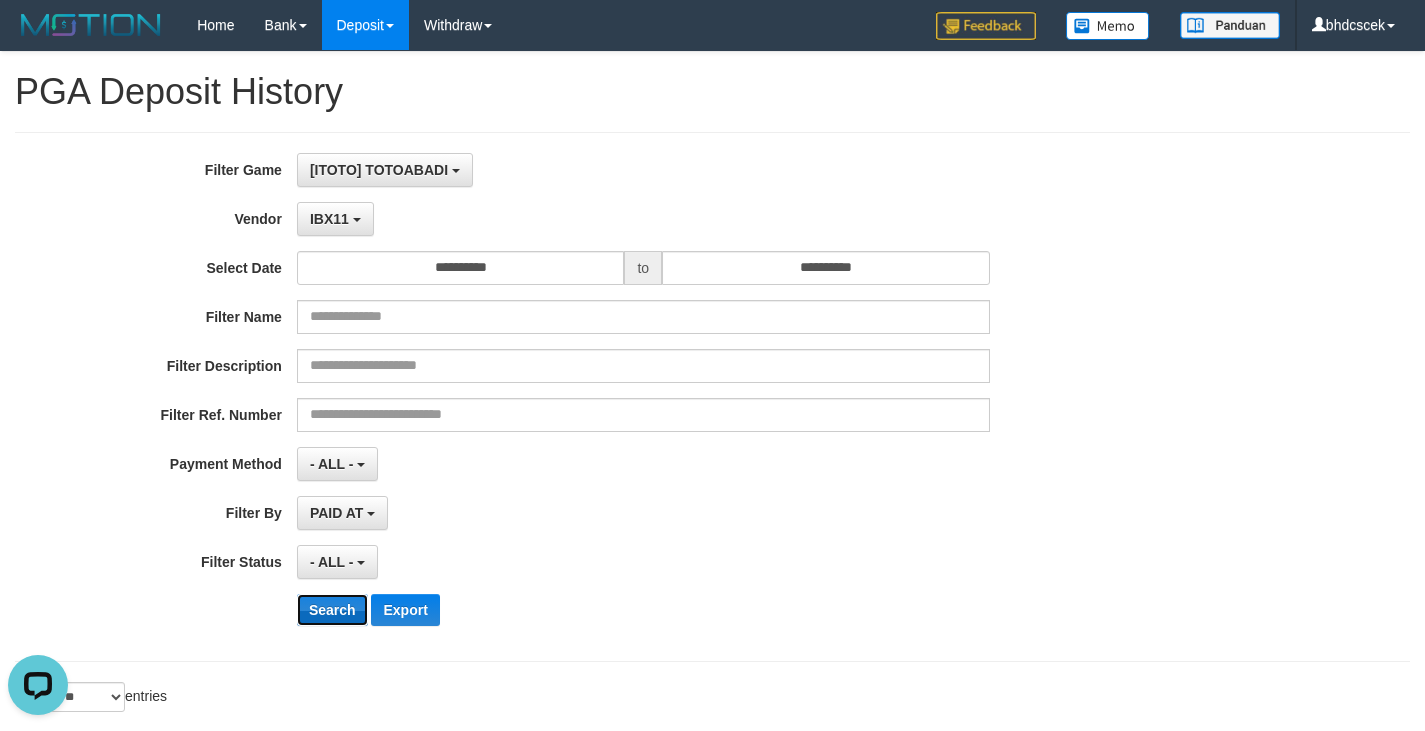 click on "Search" at bounding box center (332, 610) 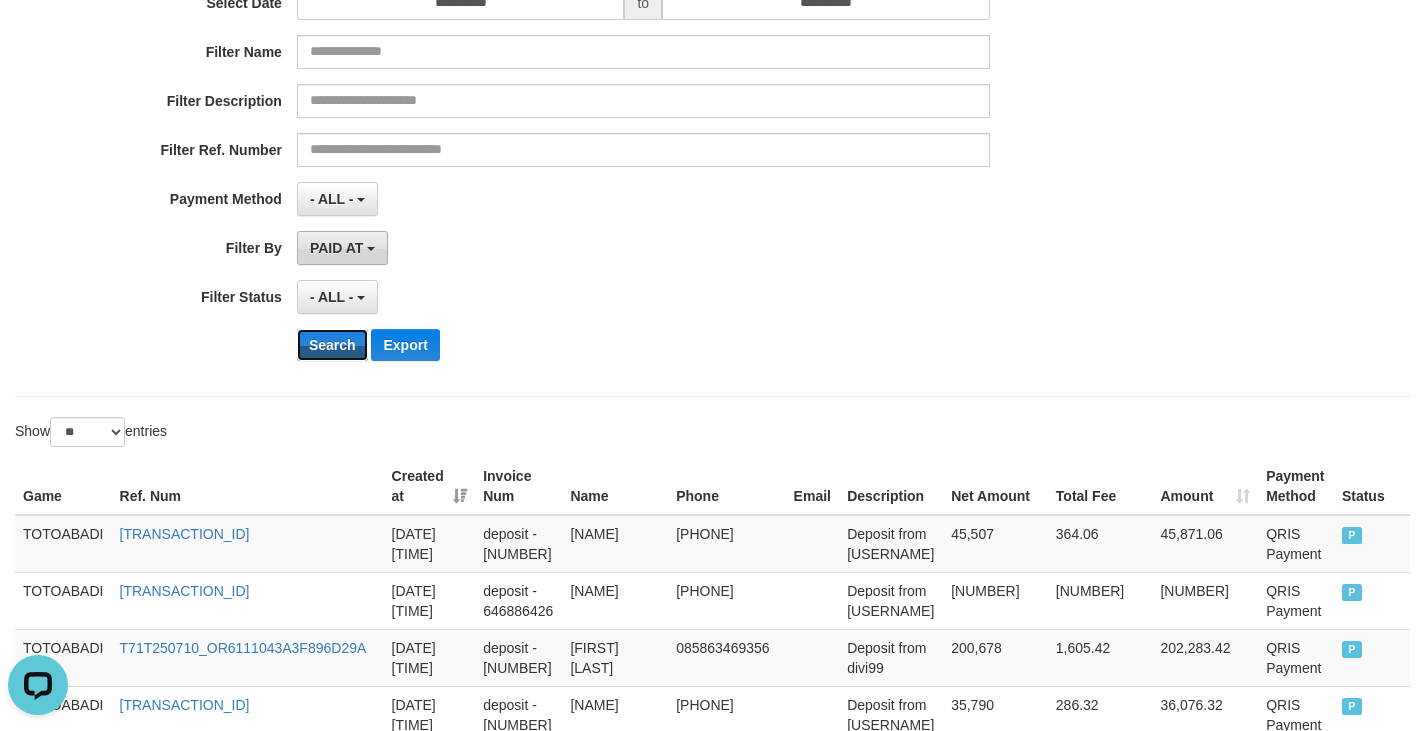 scroll, scrollTop: 111, scrollLeft: 0, axis: vertical 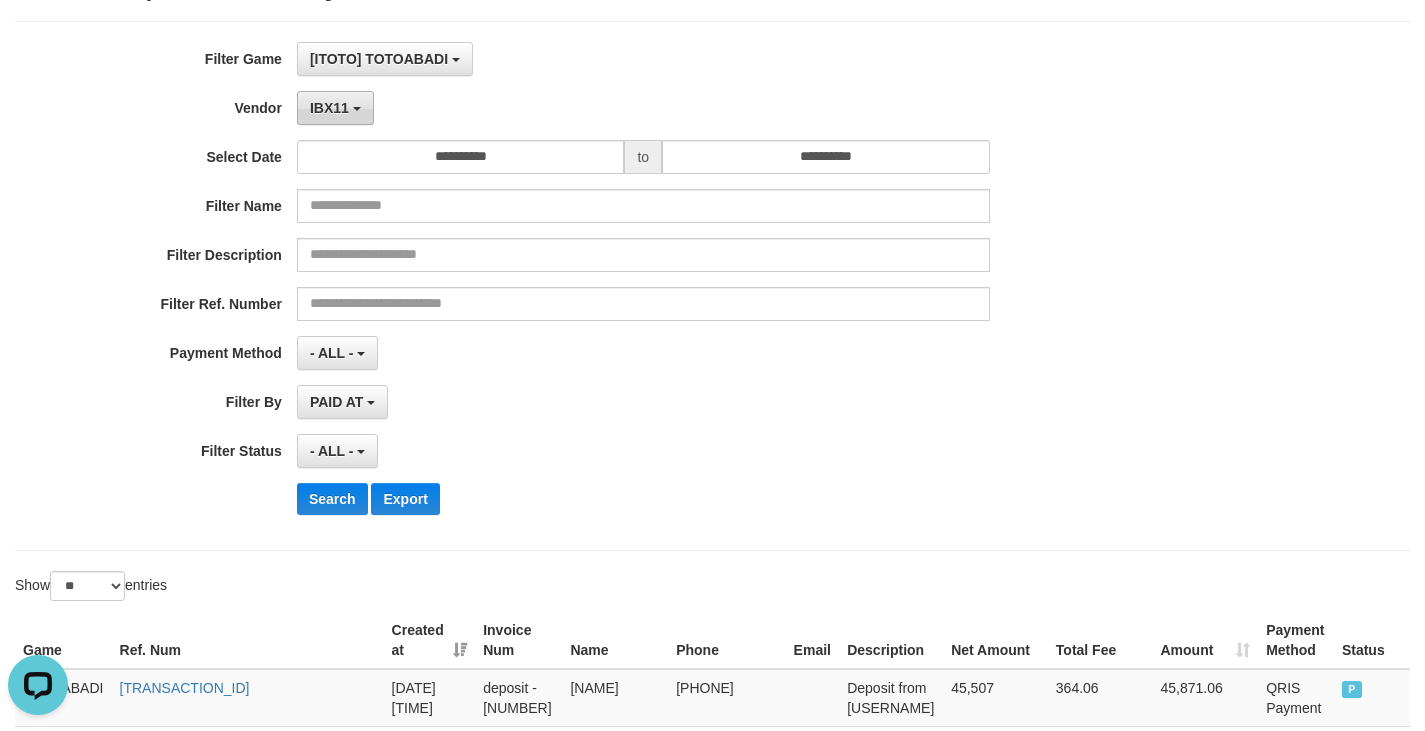 click on "IBX11" at bounding box center [329, 108] 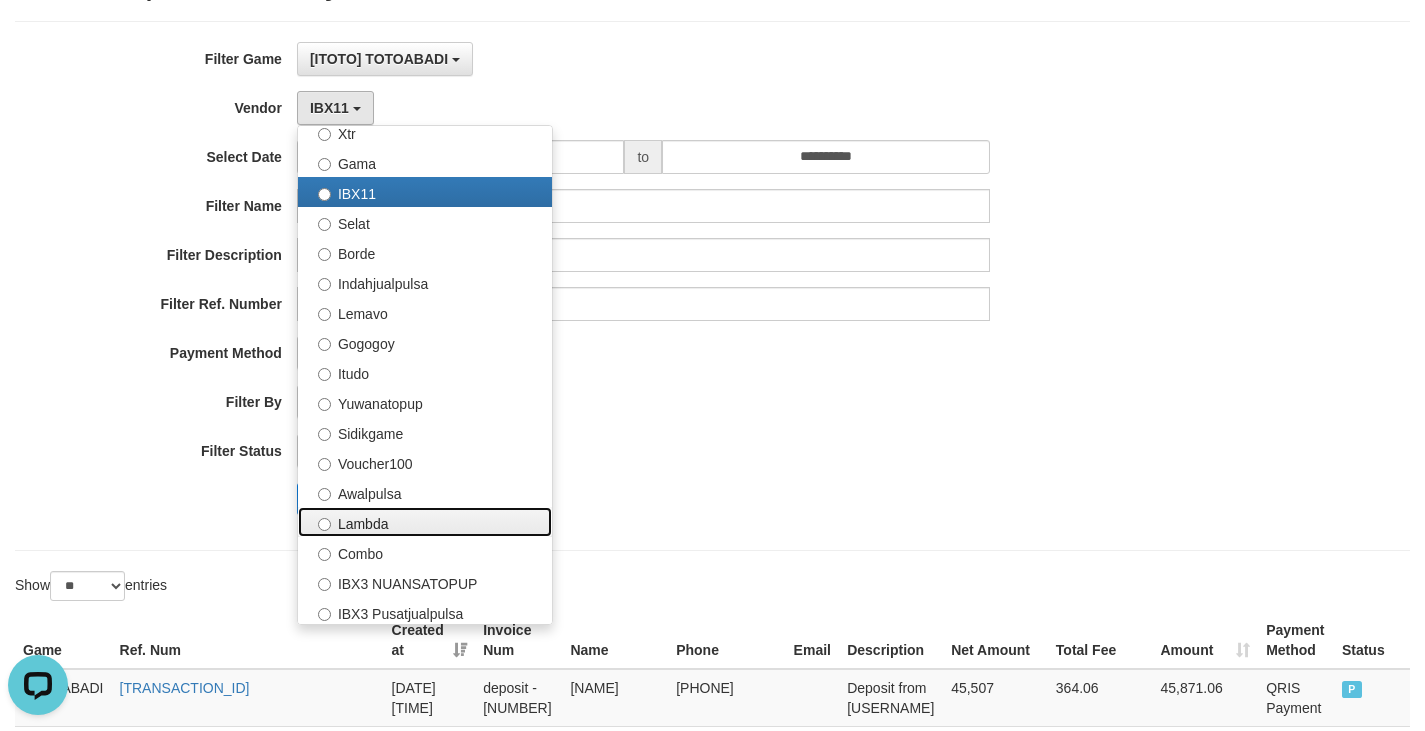 click on "Lambda" at bounding box center (425, 522) 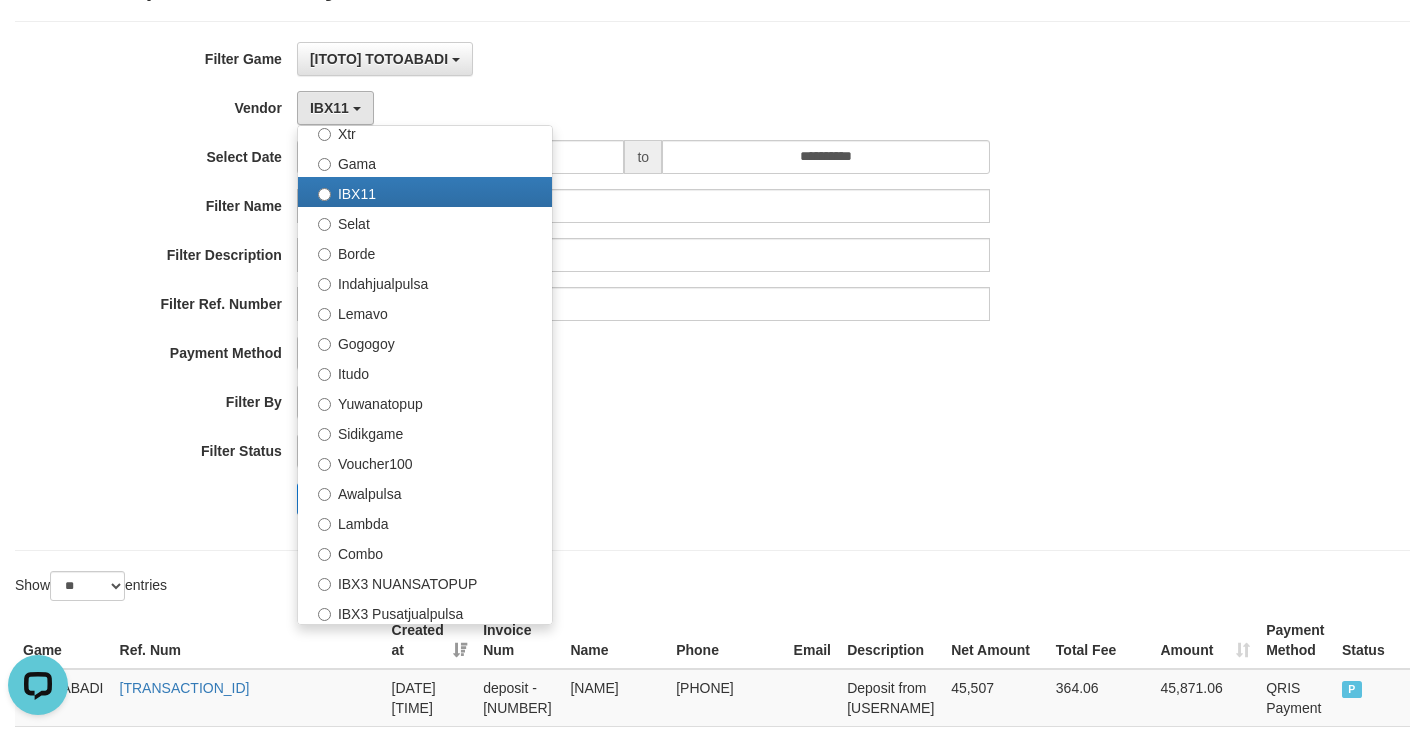 select on "**********" 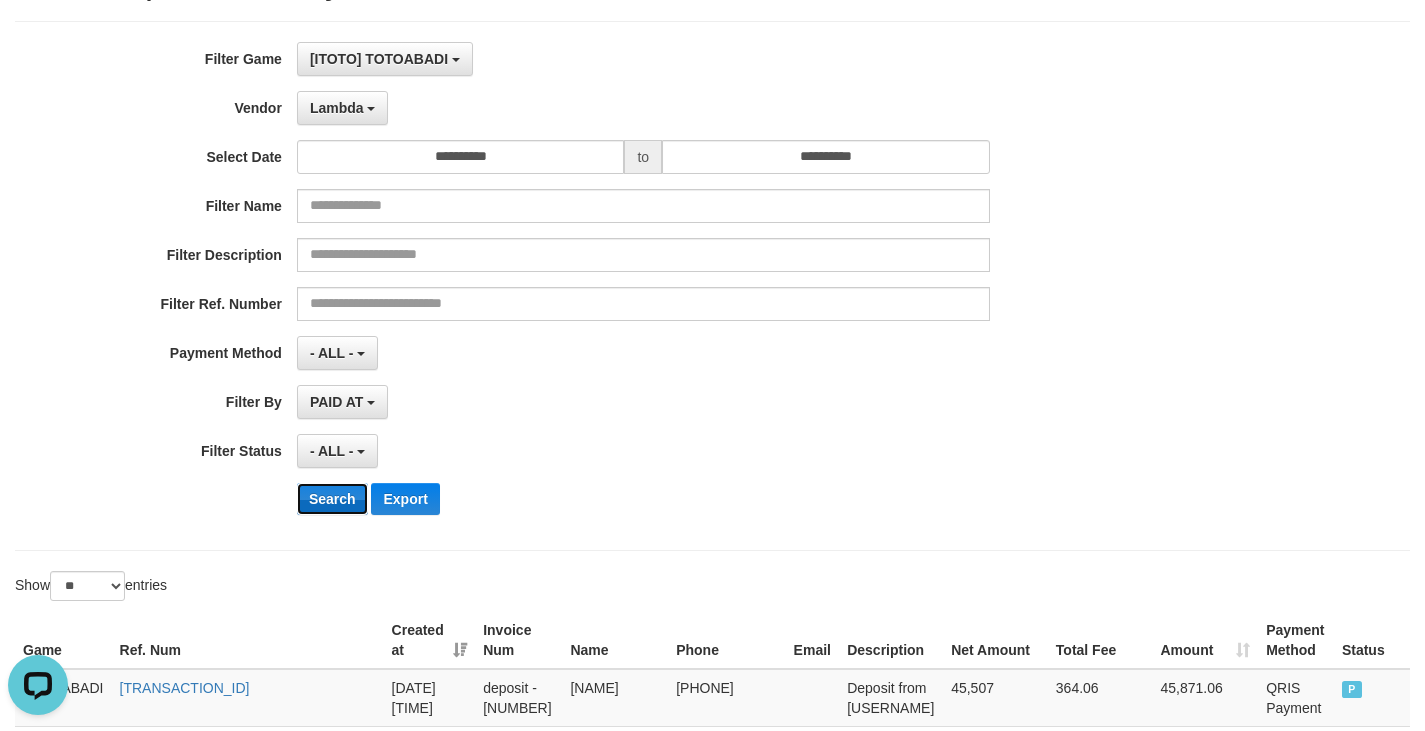 click on "Search" at bounding box center (332, 499) 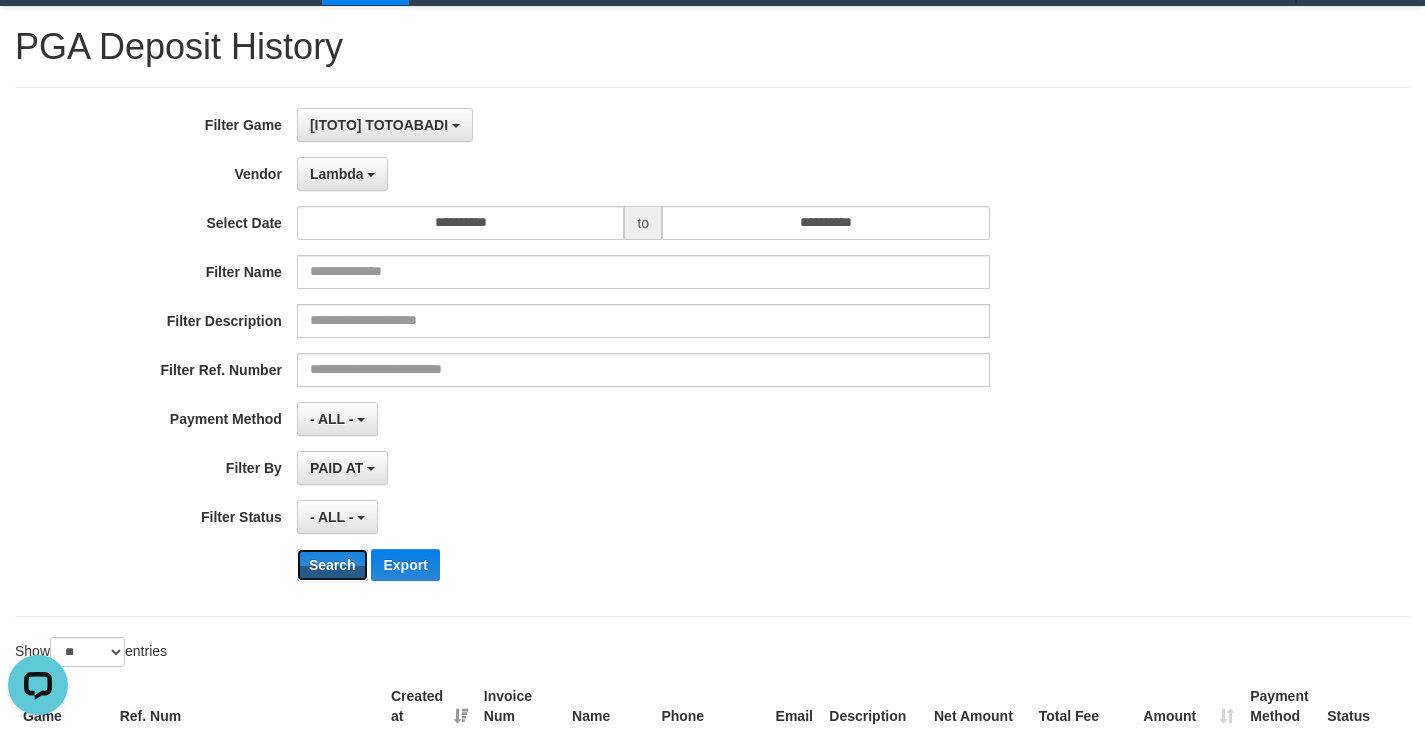scroll, scrollTop: 0, scrollLeft: 0, axis: both 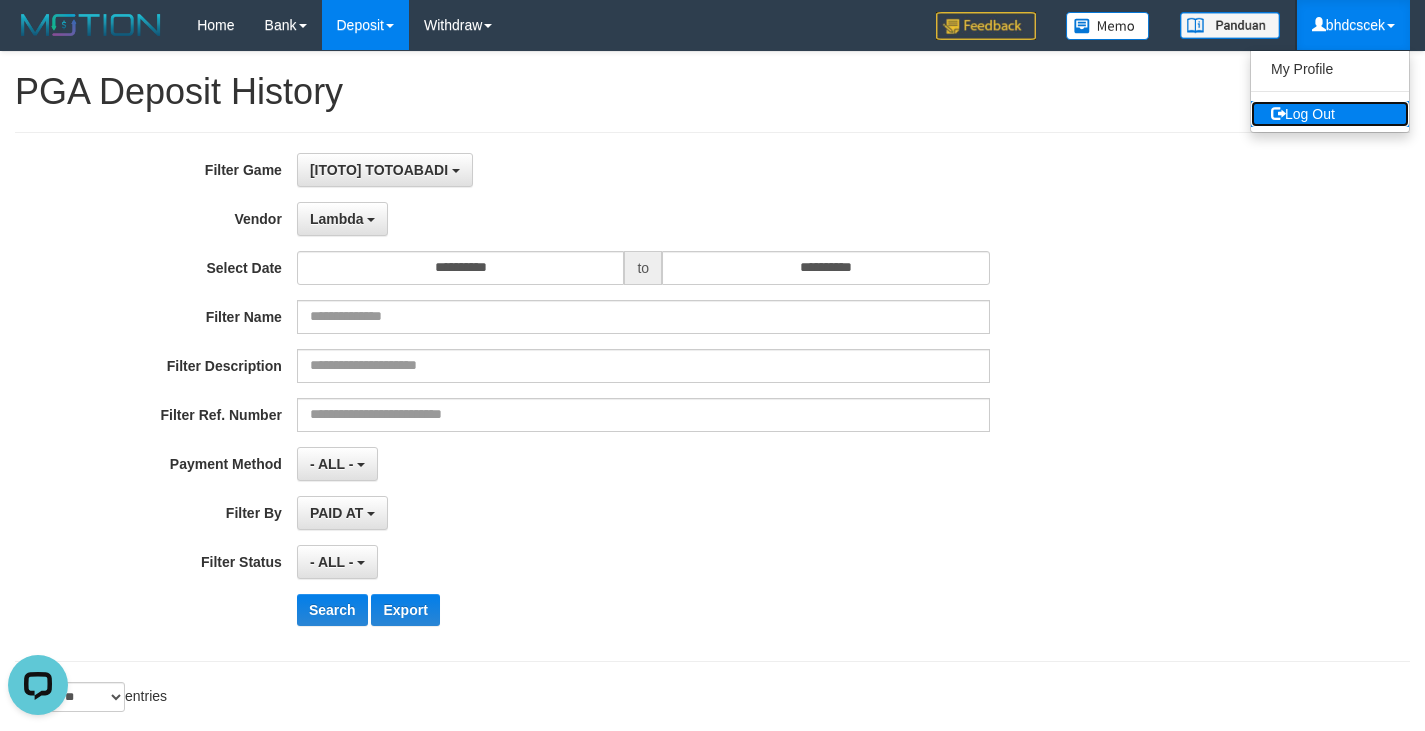 click on "Log Out" at bounding box center [1330, 114] 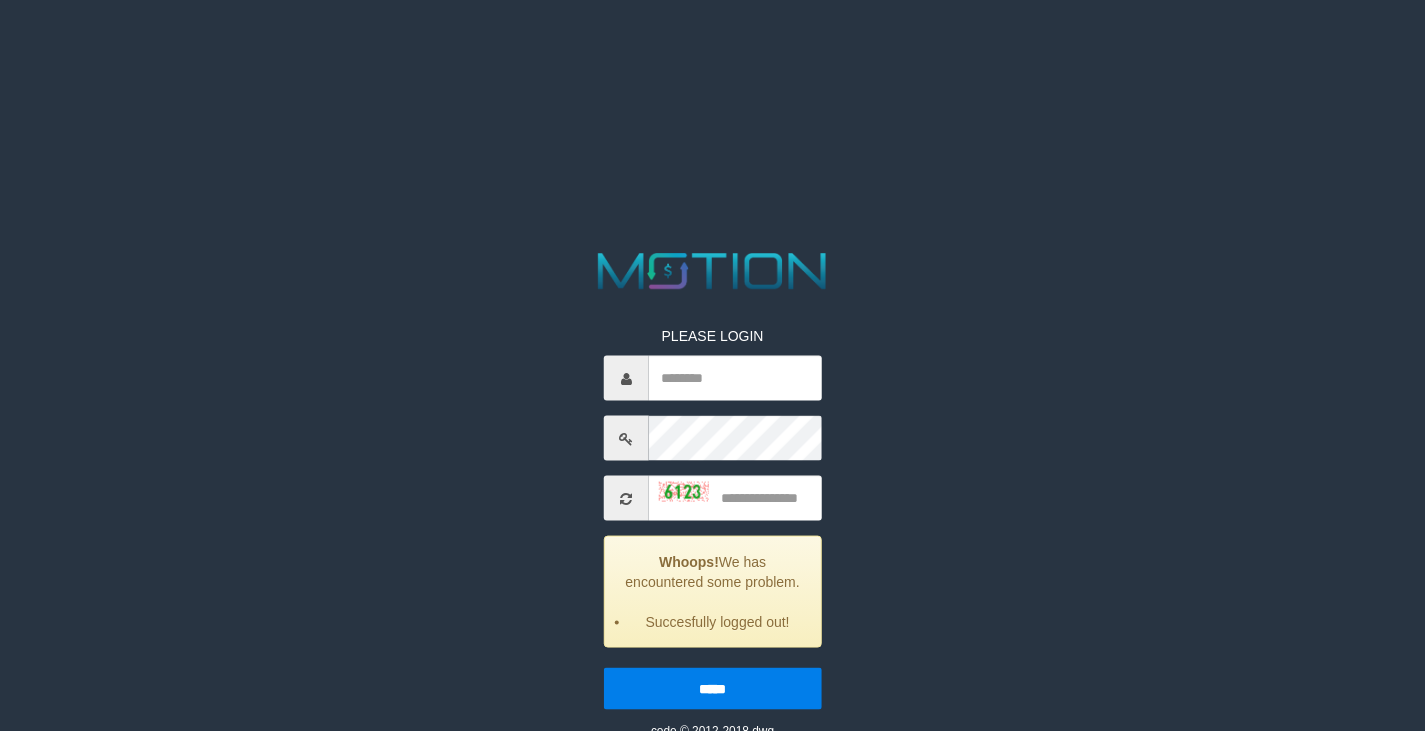 scroll, scrollTop: 0, scrollLeft: 0, axis: both 